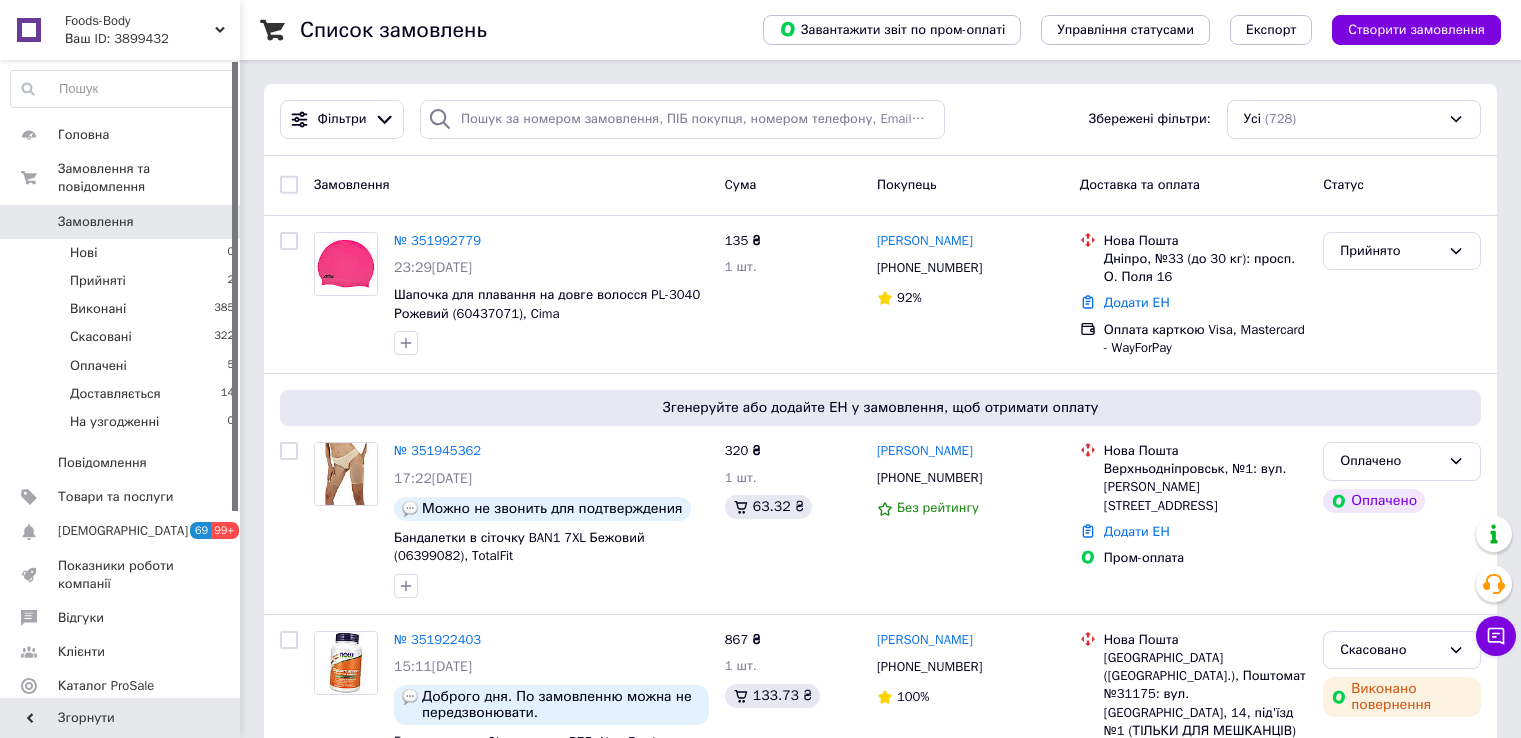 scroll, scrollTop: 0, scrollLeft: 0, axis: both 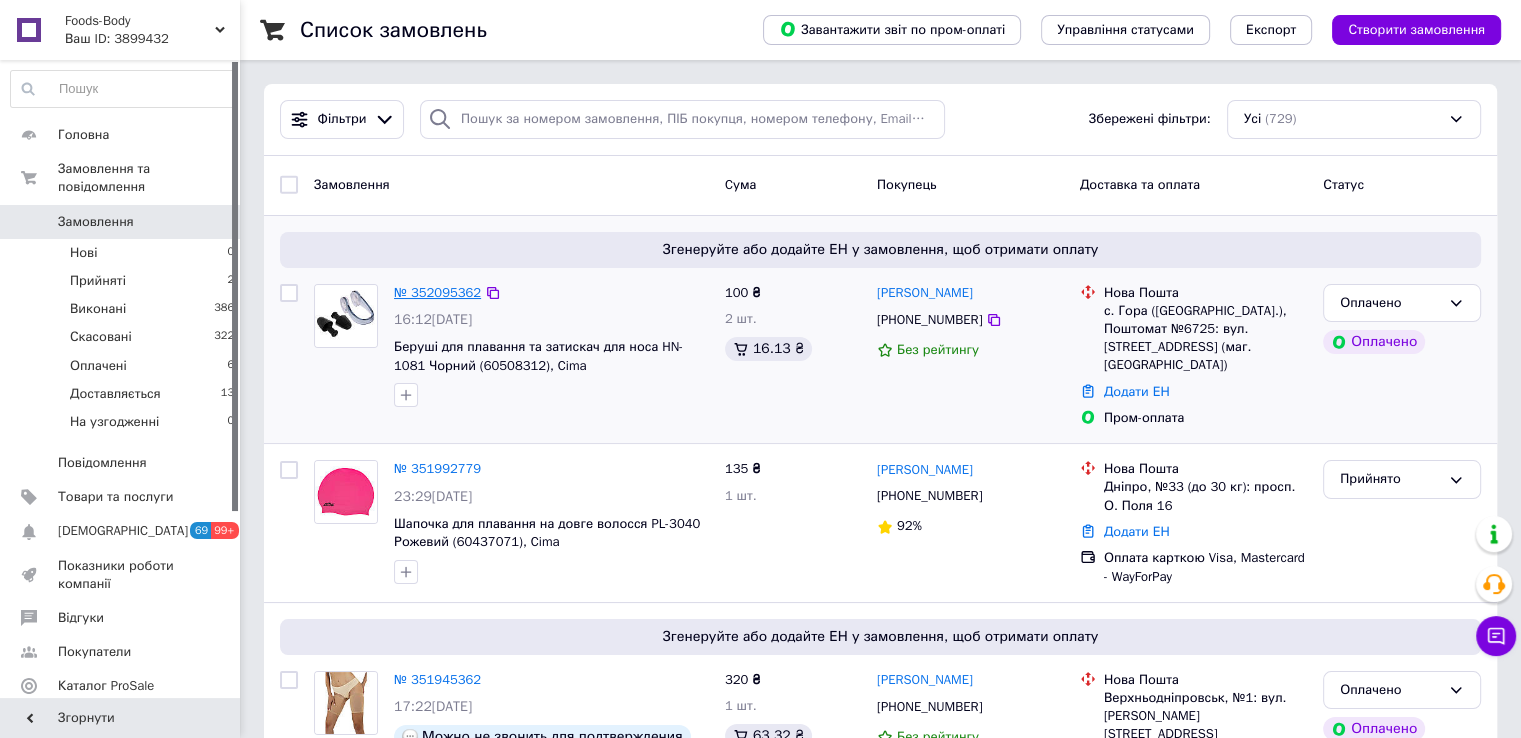 click on "№ 352095362" at bounding box center (437, 292) 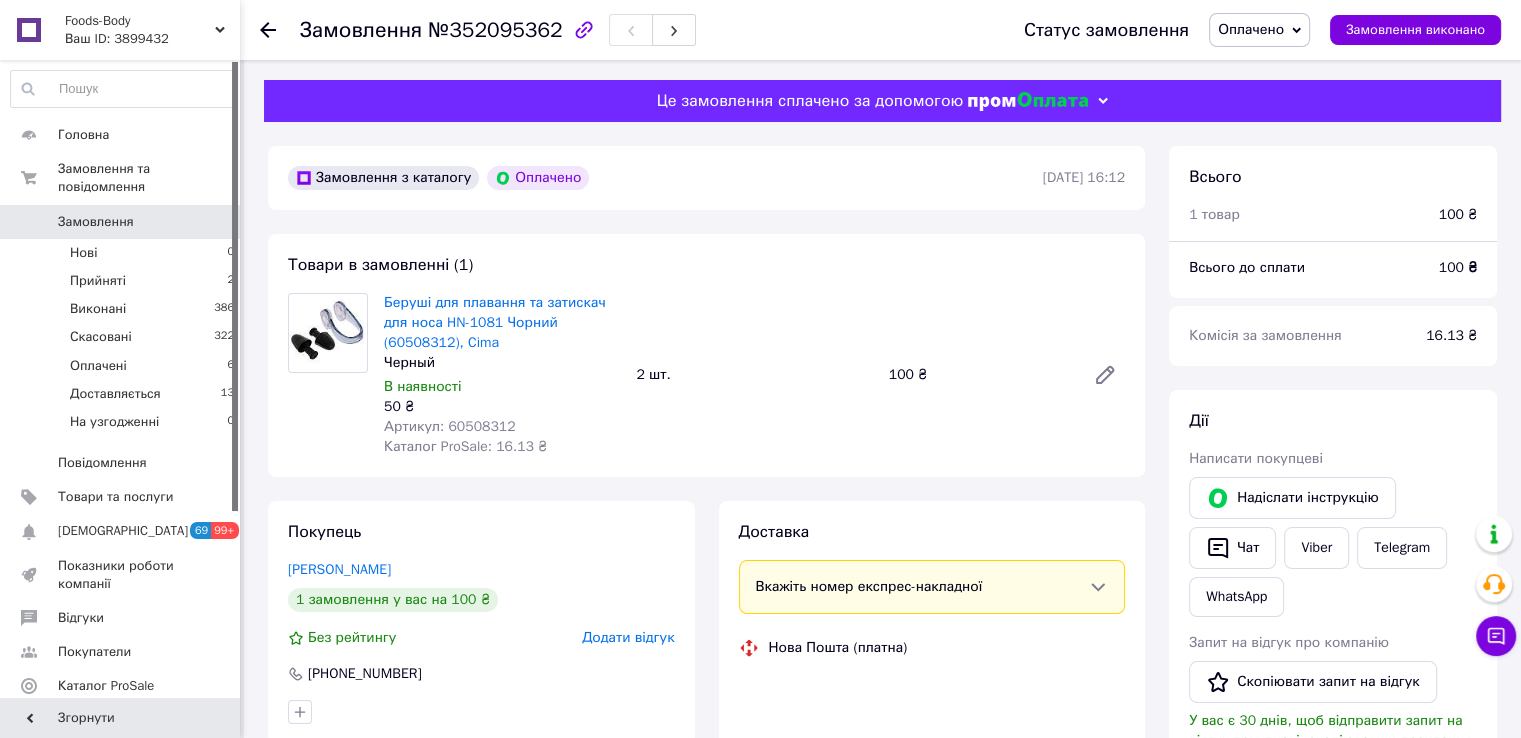 click on "Артикул: 60508312" at bounding box center (450, 426) 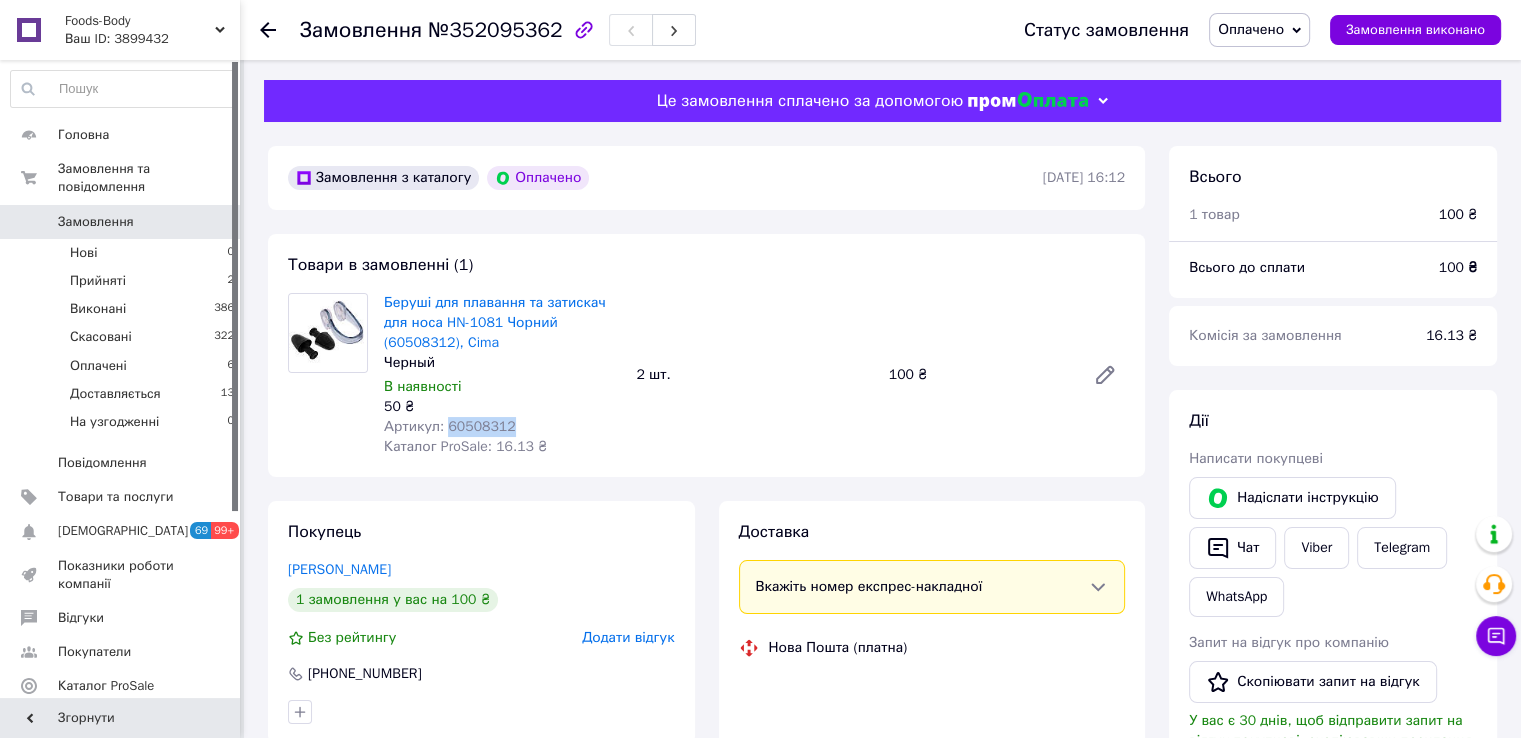 click on "Артикул: 60508312" at bounding box center (450, 426) 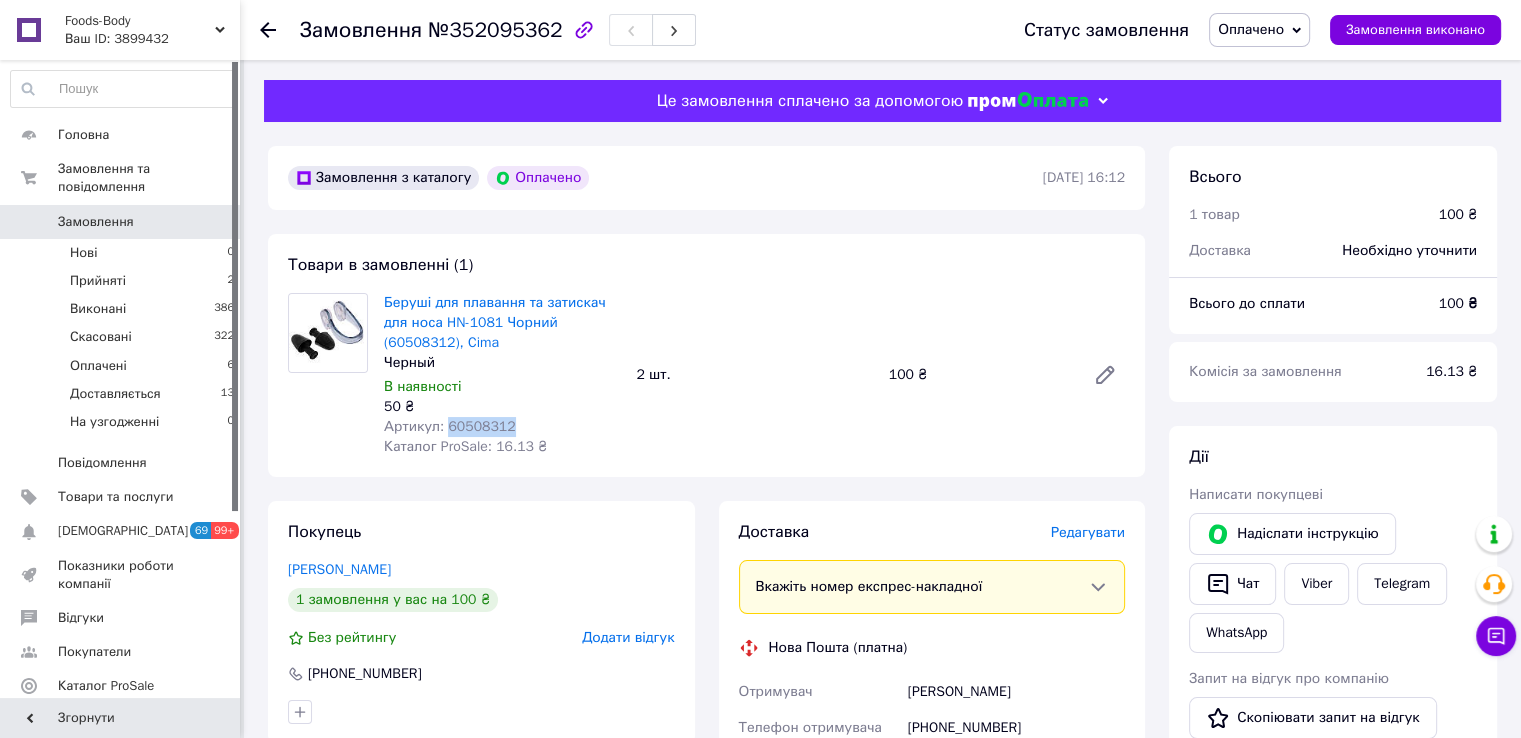 copy on "60508312" 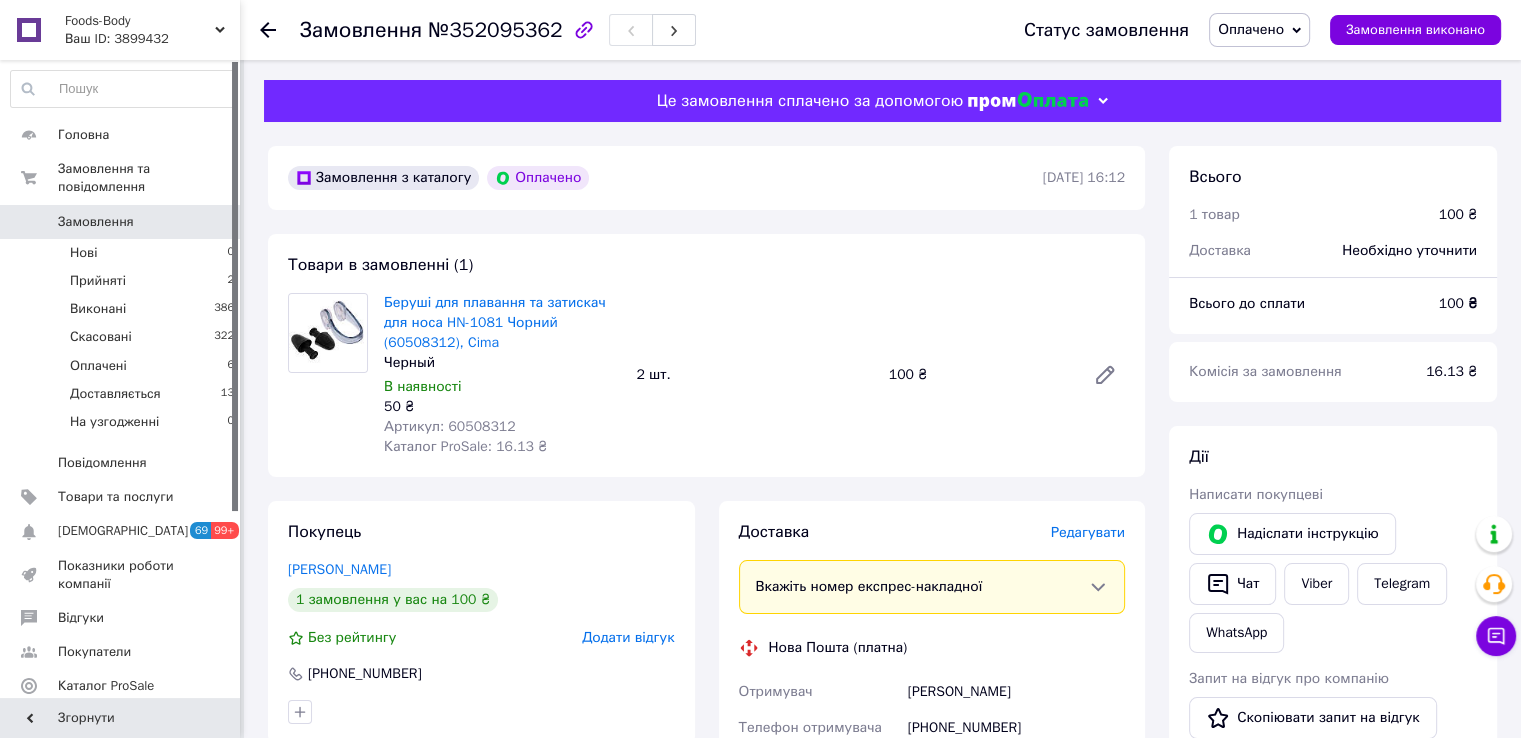 click on "№352095362" at bounding box center [495, 30] 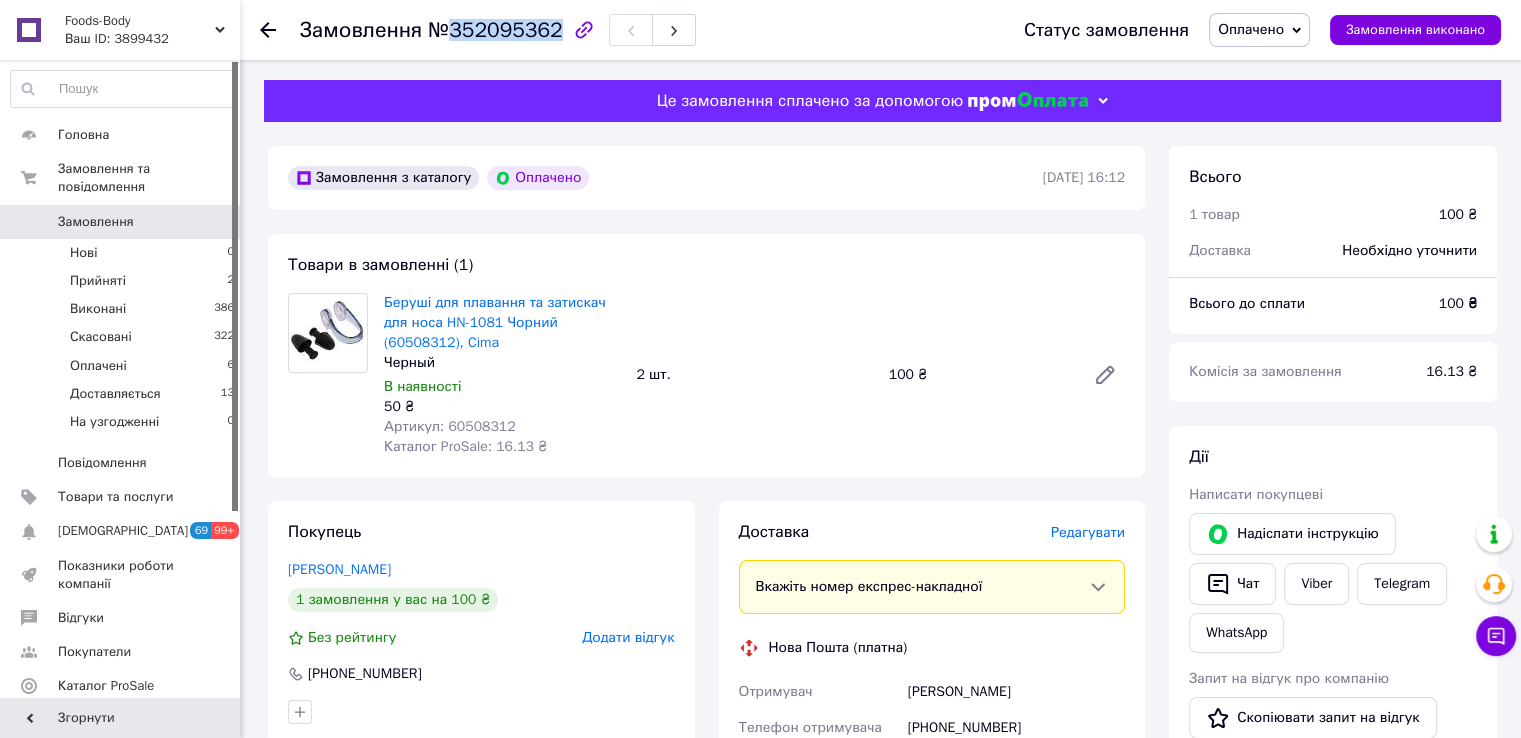 click on "№352095362" at bounding box center [495, 30] 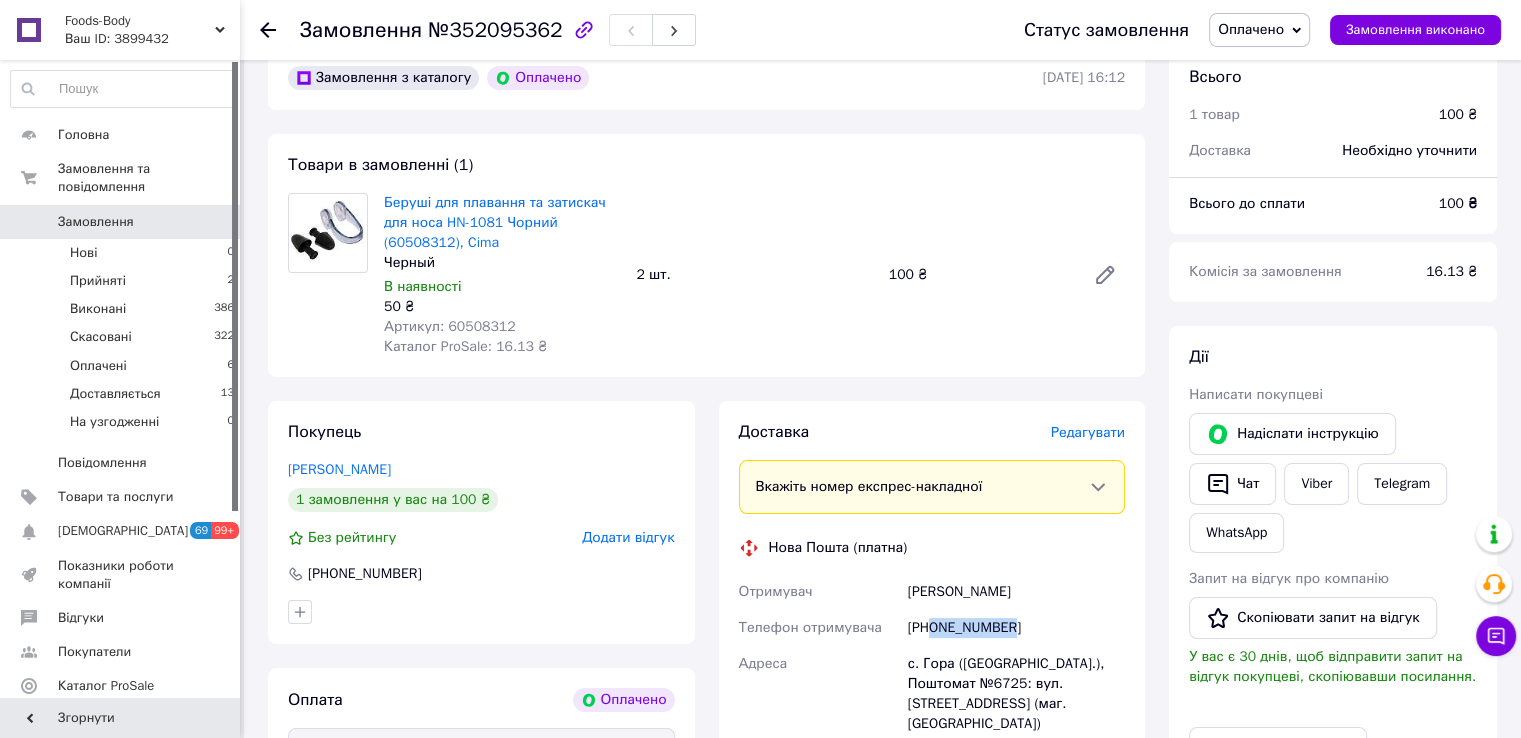 drag, startPoint x: 1013, startPoint y: 621, endPoint x: 934, endPoint y: 633, distance: 79.9062 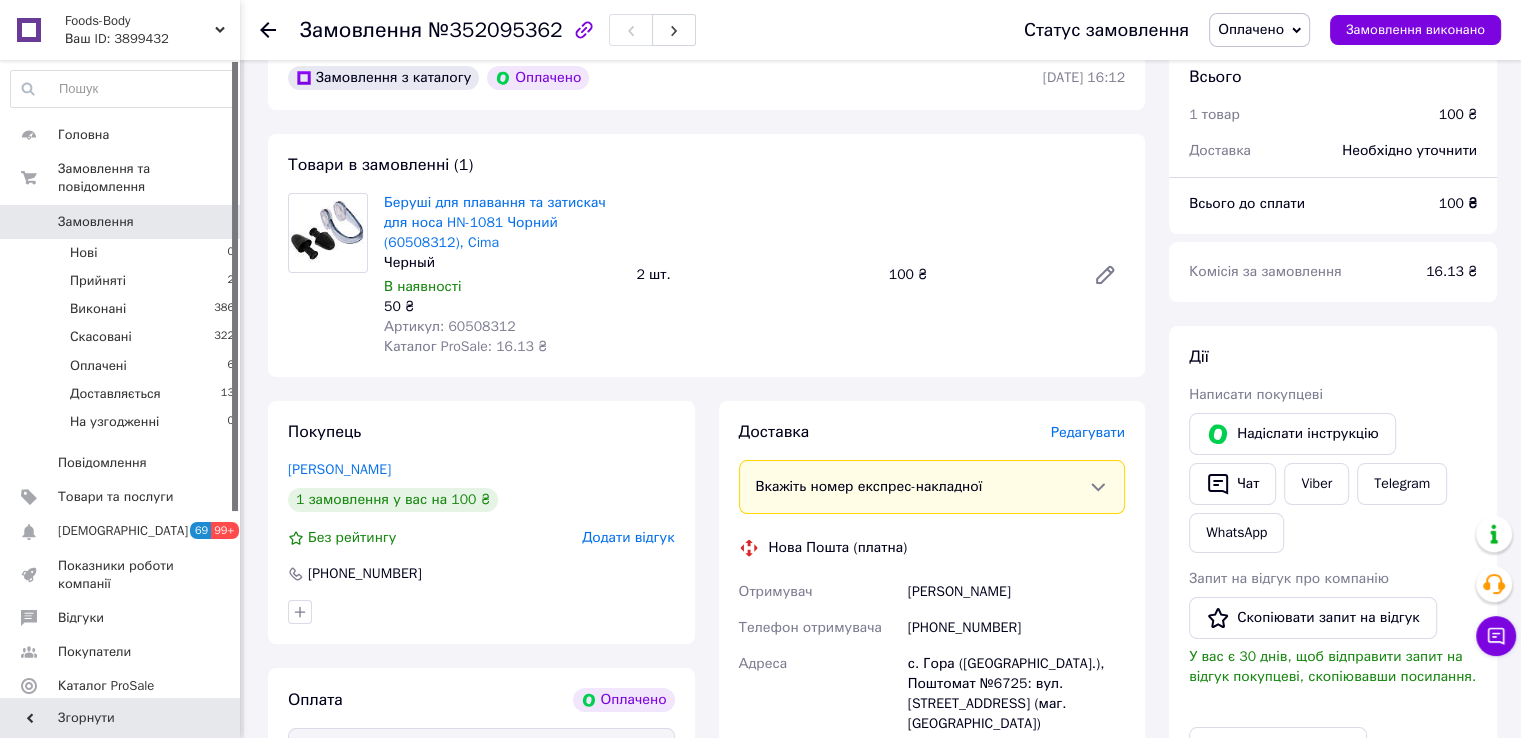 click on "[PERSON_NAME]" at bounding box center [1016, 592] 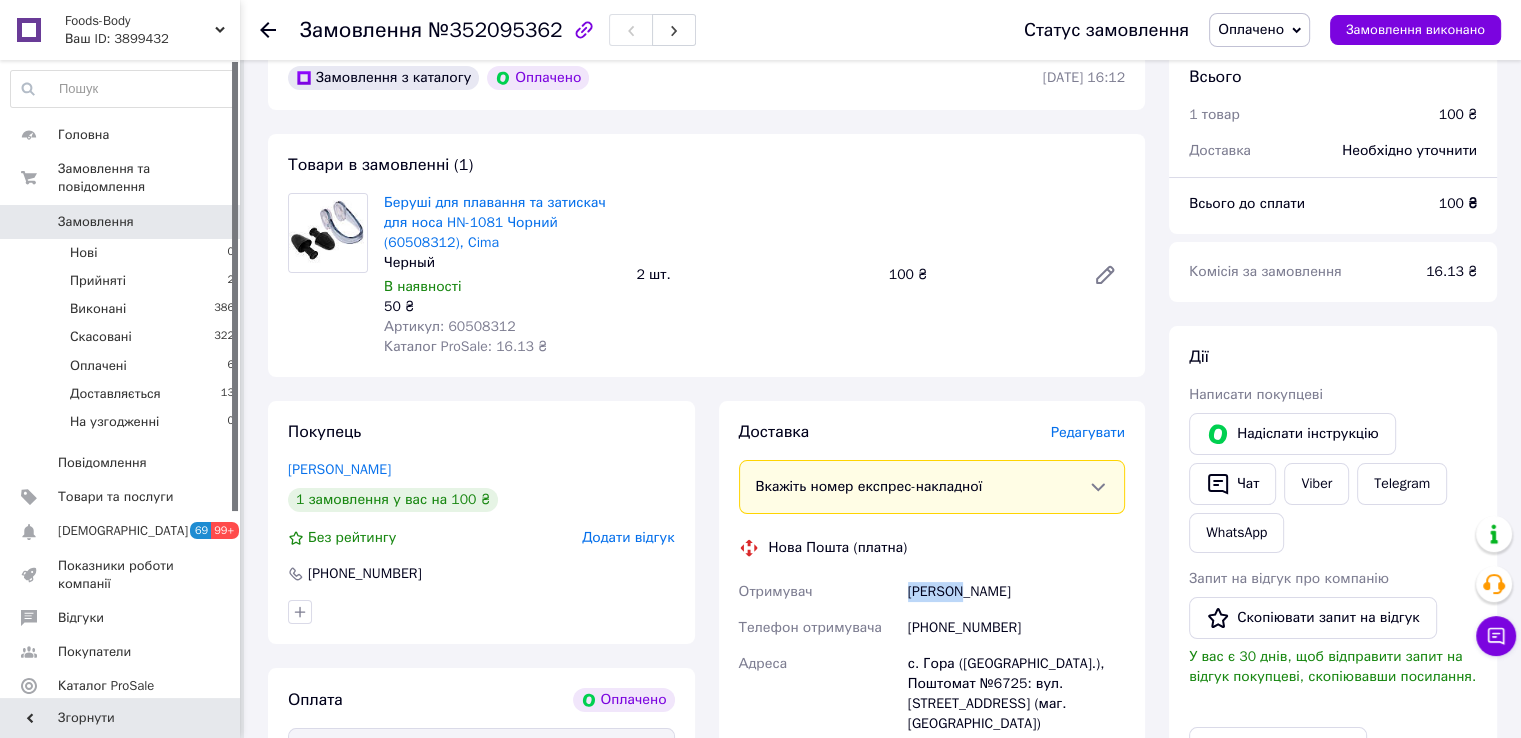 click on "[PERSON_NAME]" at bounding box center (1016, 592) 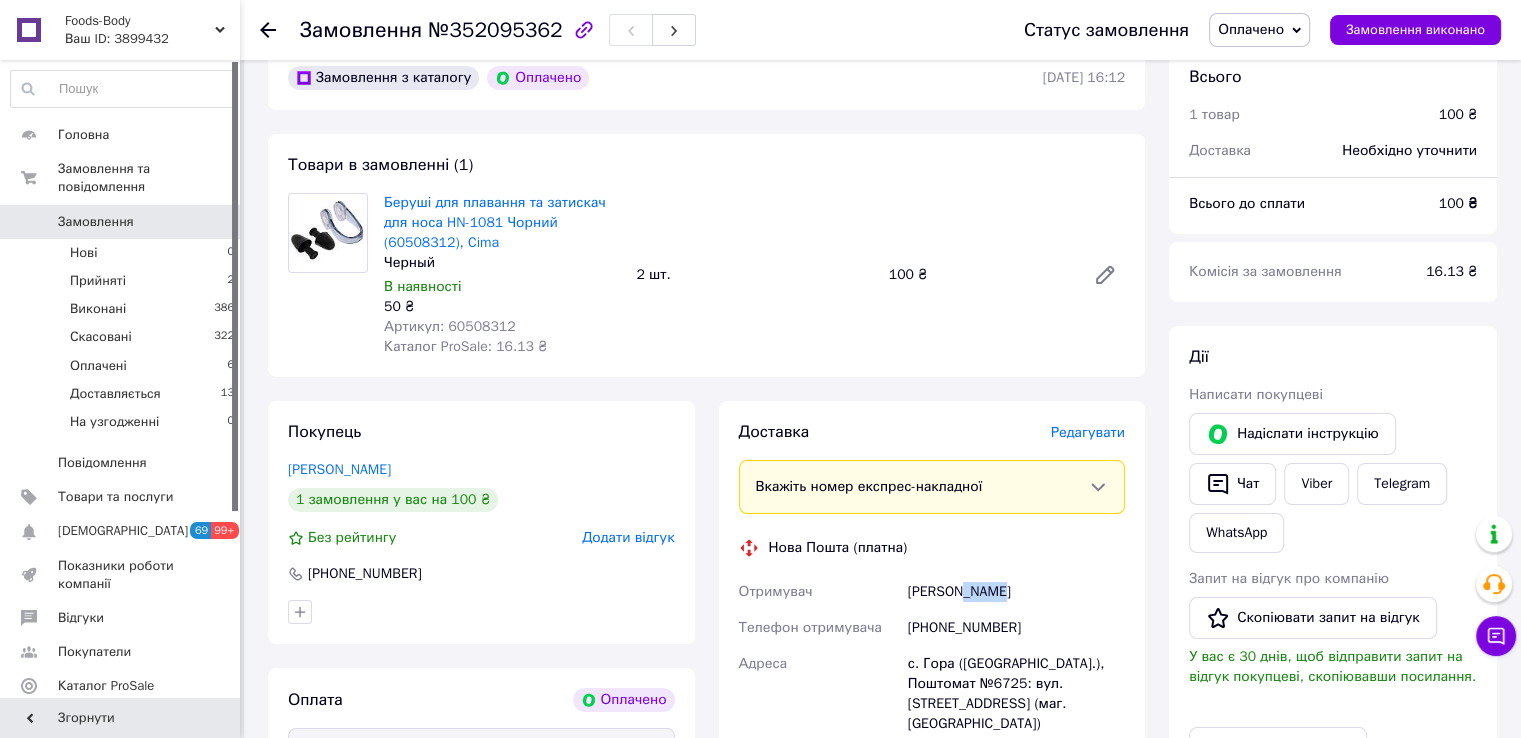 click on "[PERSON_NAME]" at bounding box center (1016, 592) 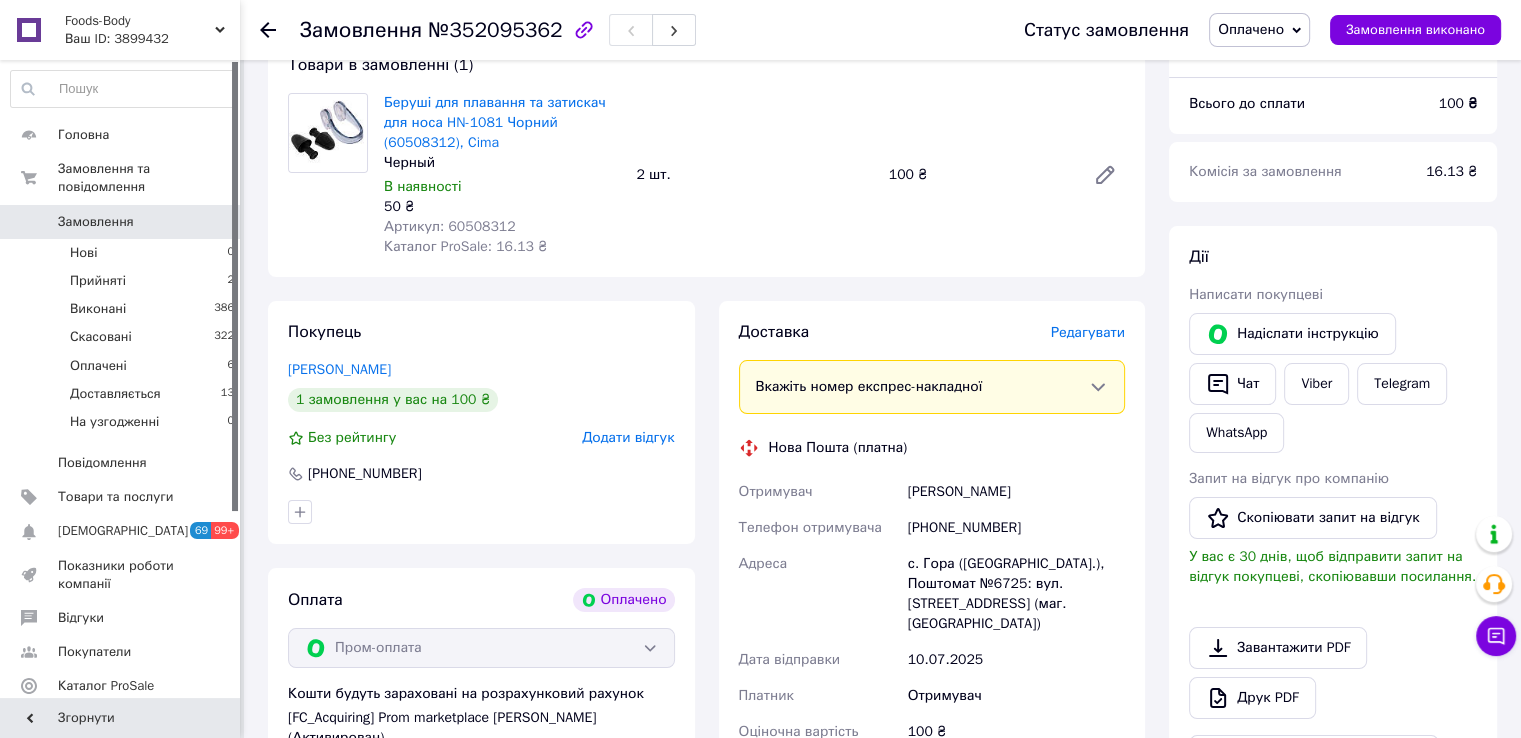 click on "с. Гора ([GEOGRAPHIC_DATA].), Поштомат №6725: вул. [STREET_ADDRESS] (маг. [GEOGRAPHIC_DATA])" at bounding box center (1016, 594) 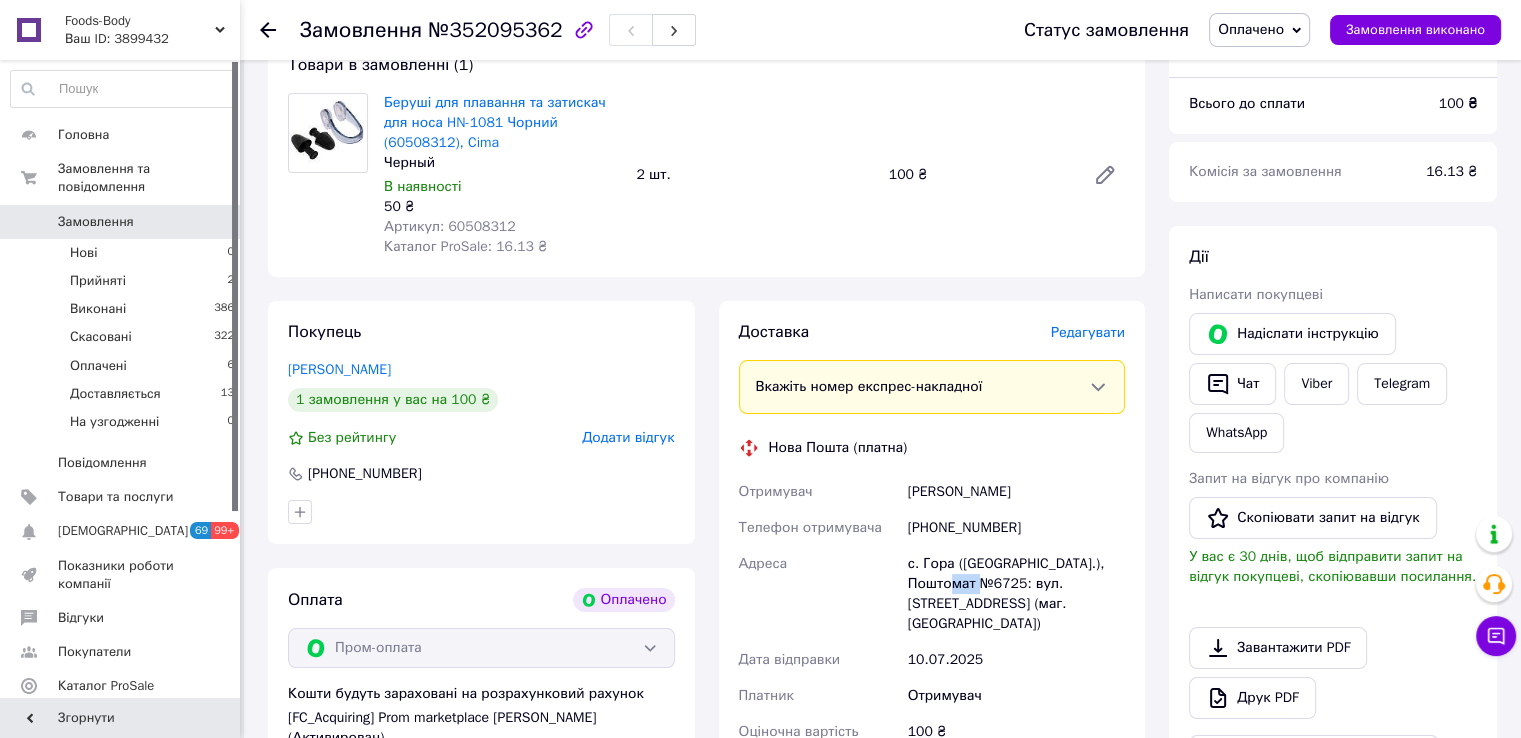 click on "с. Гора ([GEOGRAPHIC_DATA].), Поштомат №6725: вул. [STREET_ADDRESS] (маг. [GEOGRAPHIC_DATA])" at bounding box center [1016, 594] 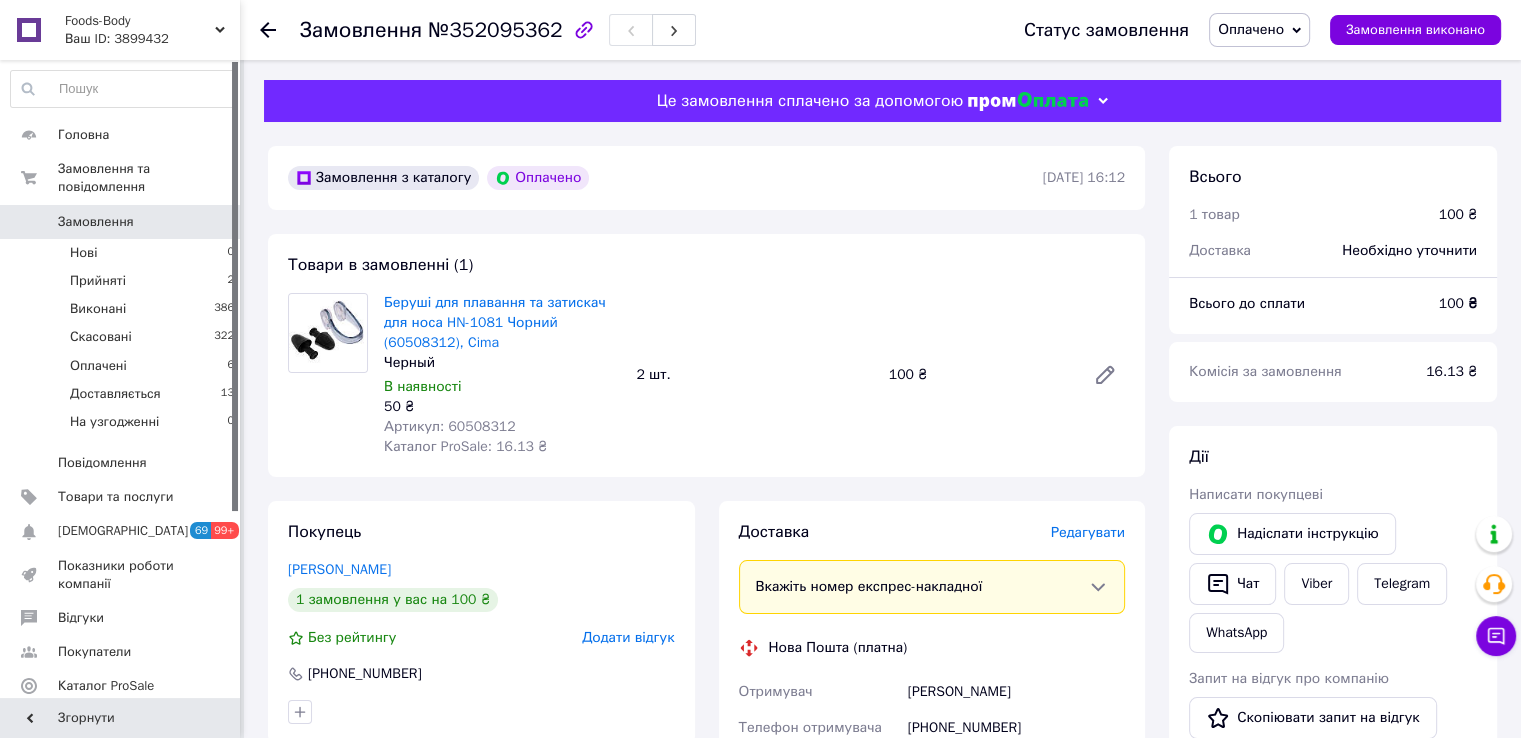 click on "№352095362" at bounding box center [495, 30] 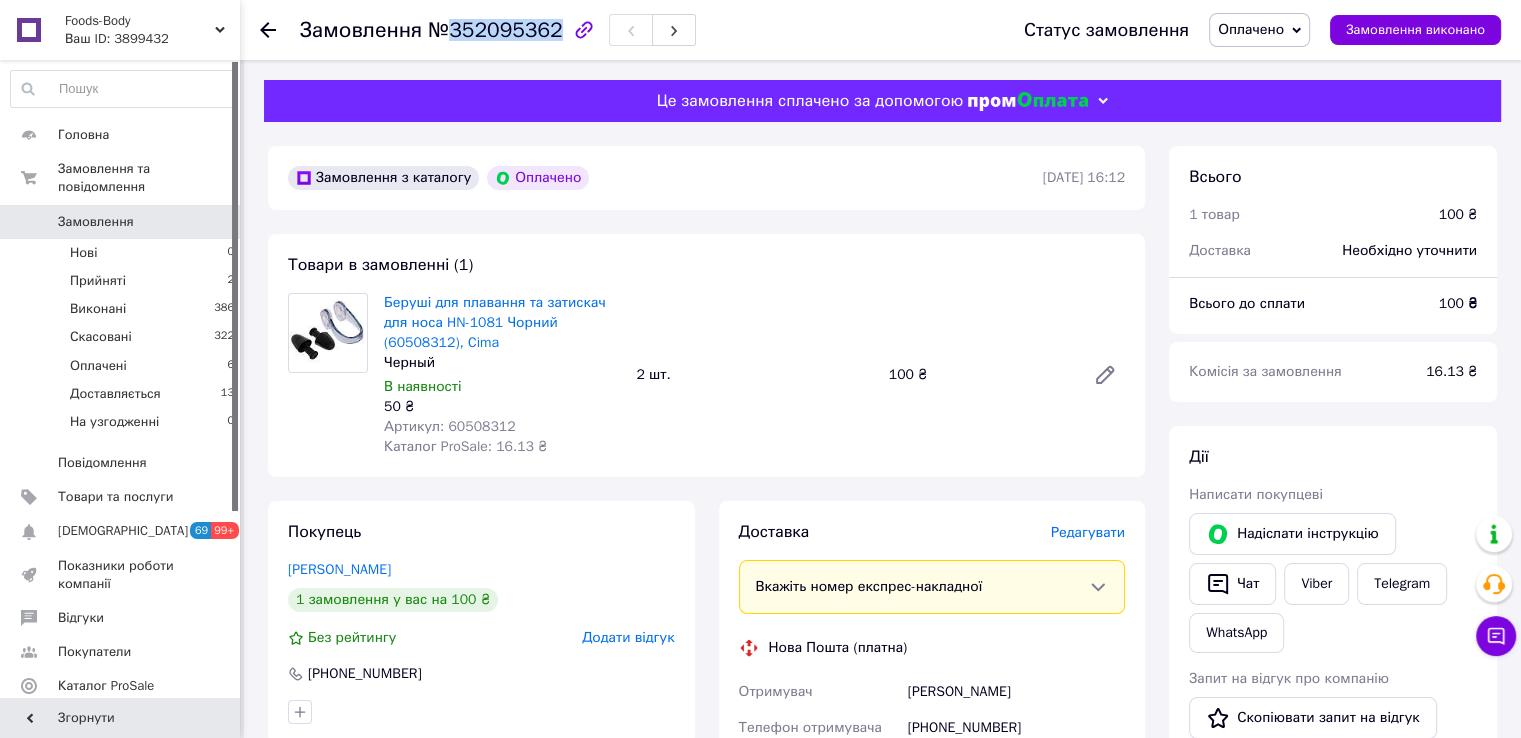 click on "№352095362" at bounding box center [495, 30] 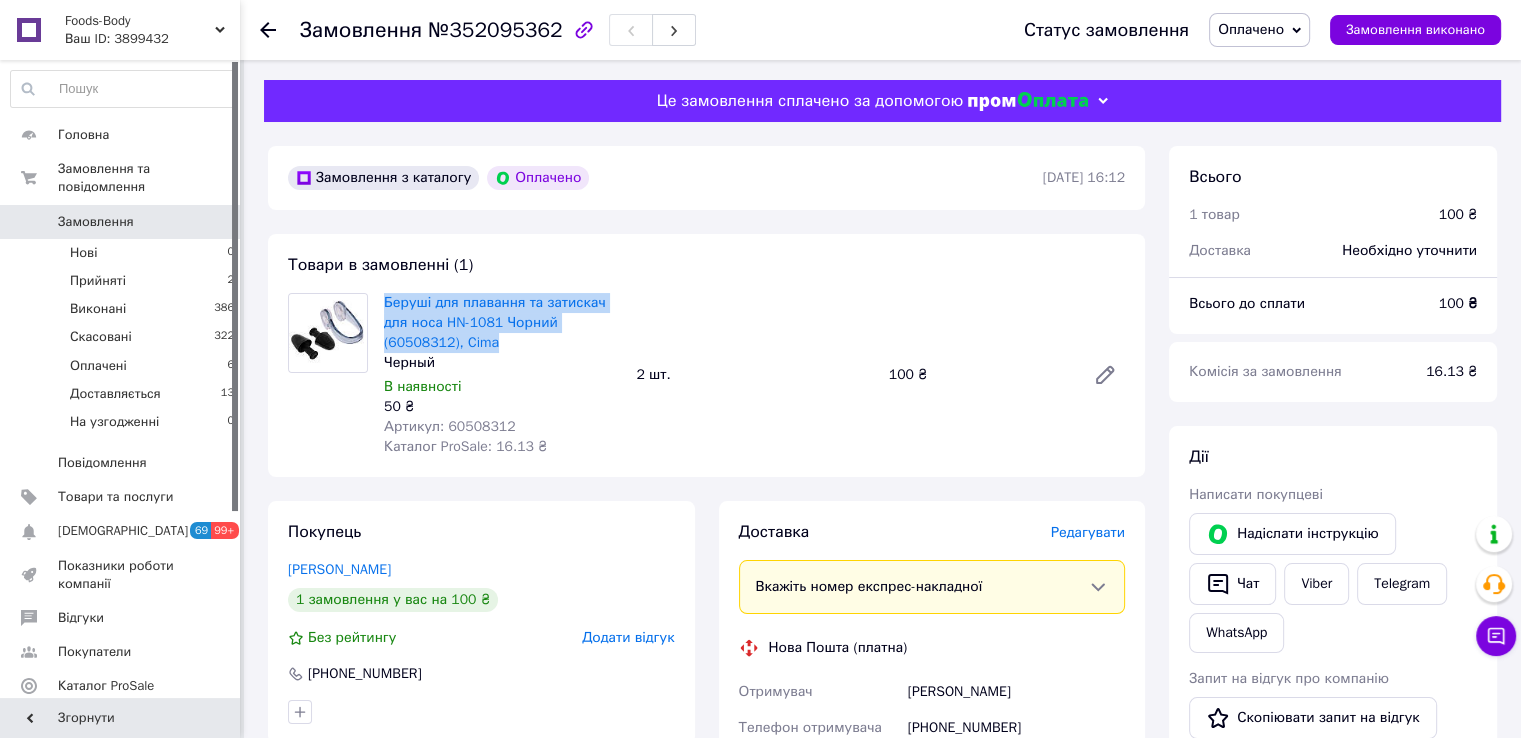 drag, startPoint x: 499, startPoint y: 345, endPoint x: 377, endPoint y: 301, distance: 129.69194 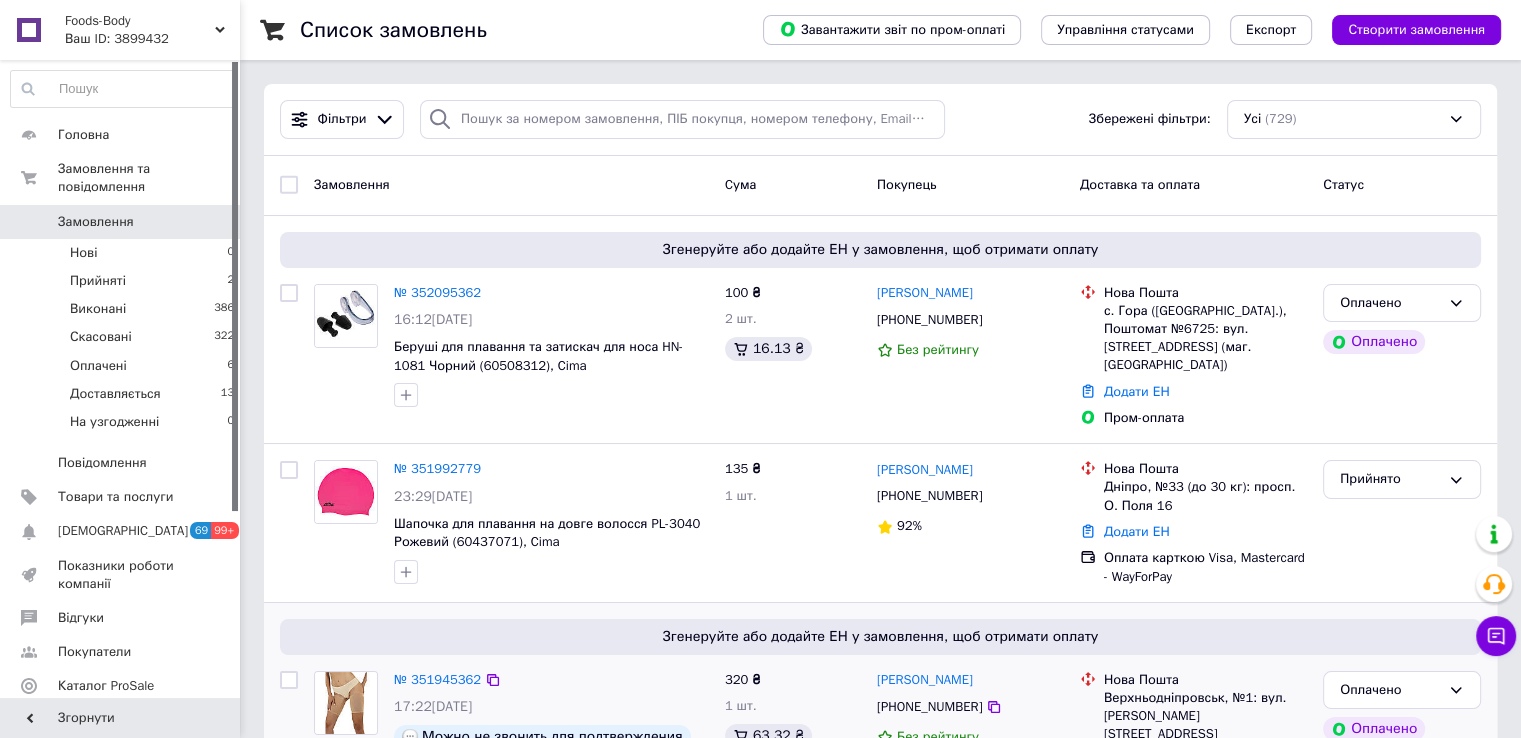 scroll, scrollTop: 100, scrollLeft: 0, axis: vertical 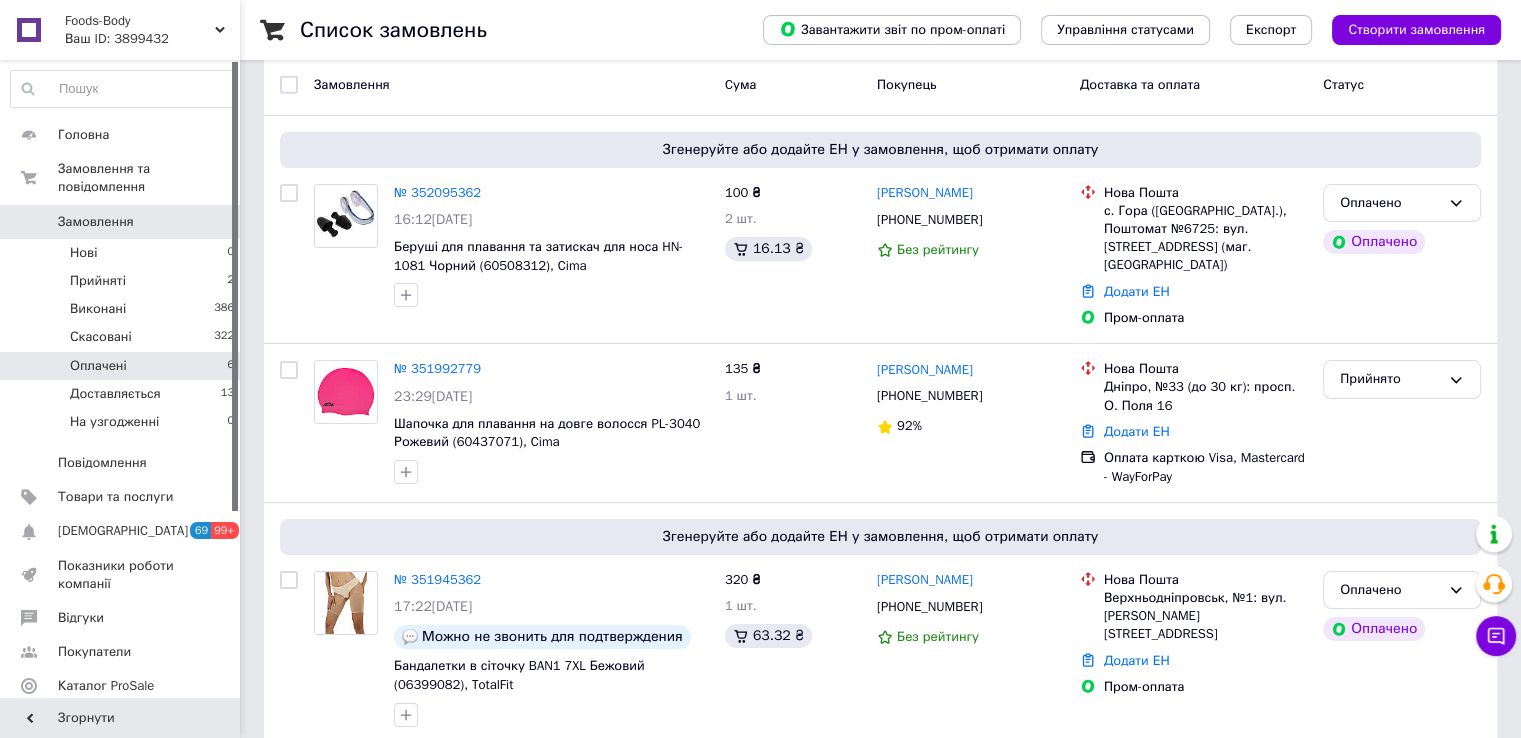 click on "Оплачені" at bounding box center (98, 366) 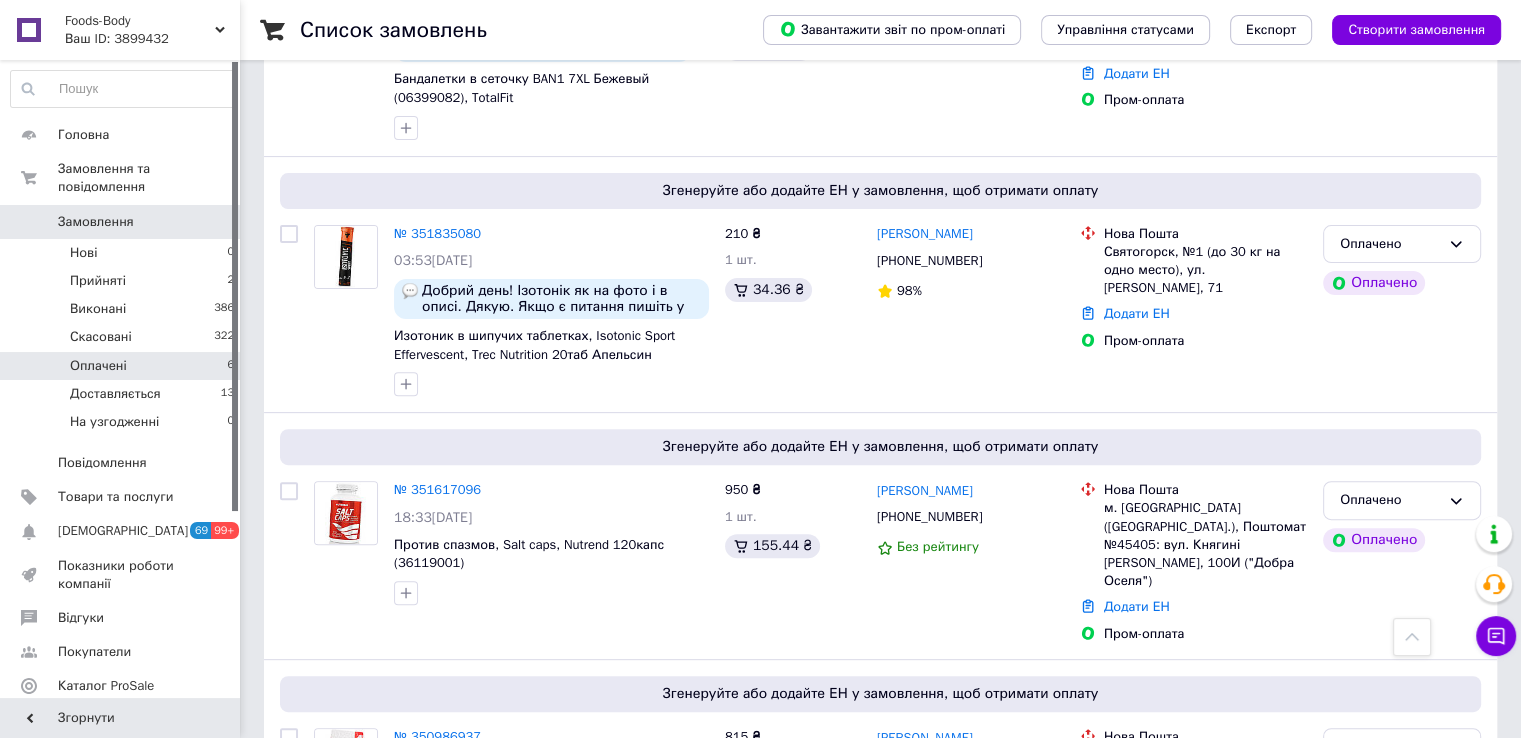 scroll, scrollTop: 968, scrollLeft: 0, axis: vertical 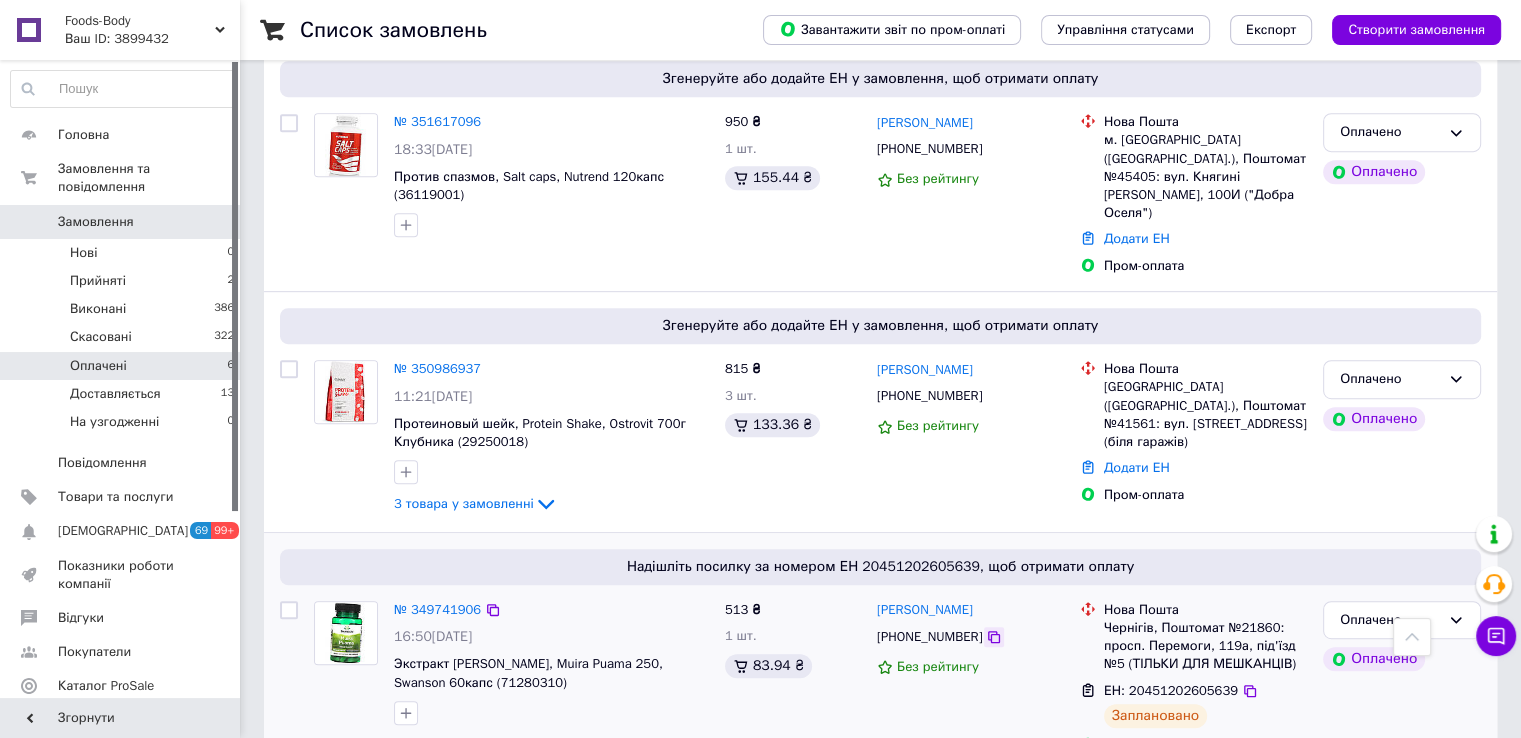 click 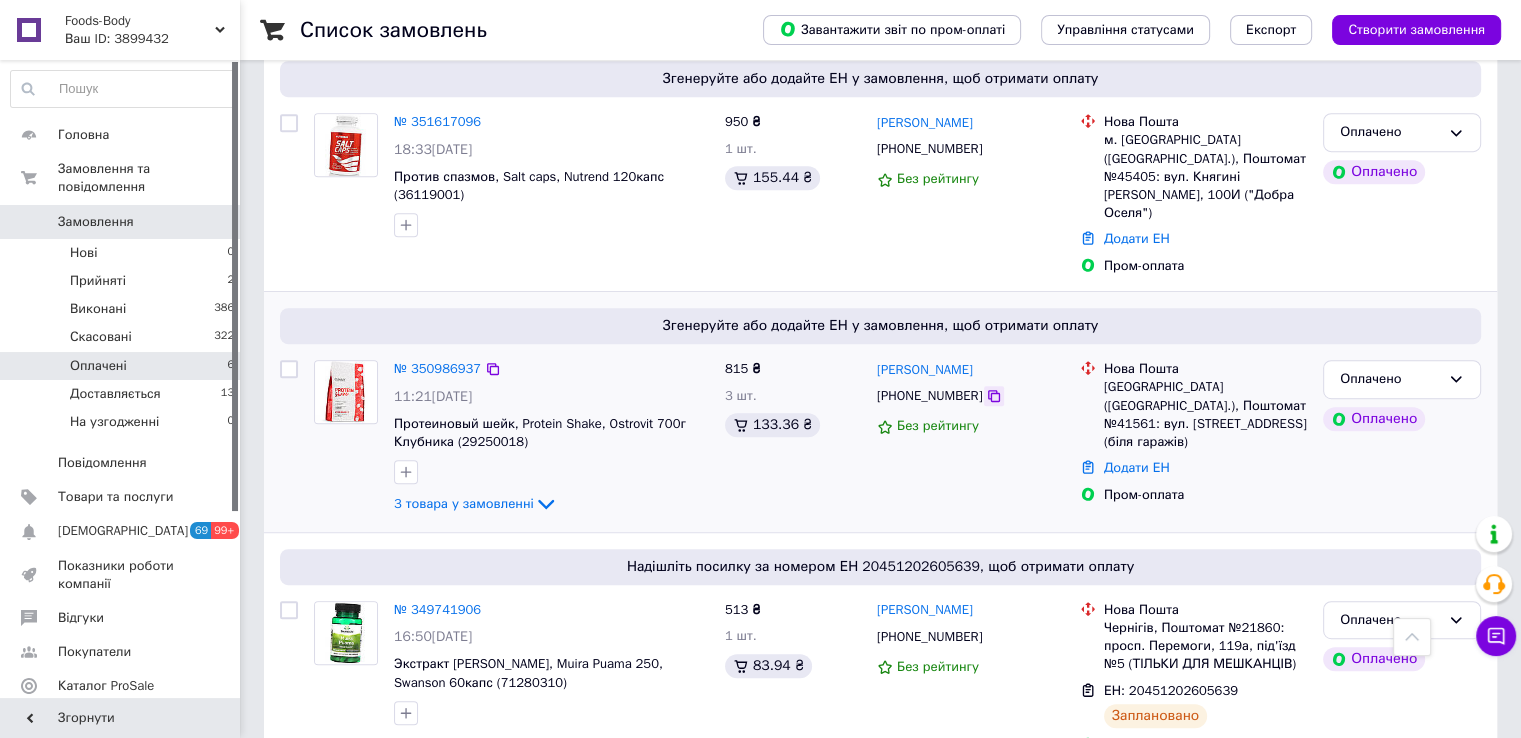 click 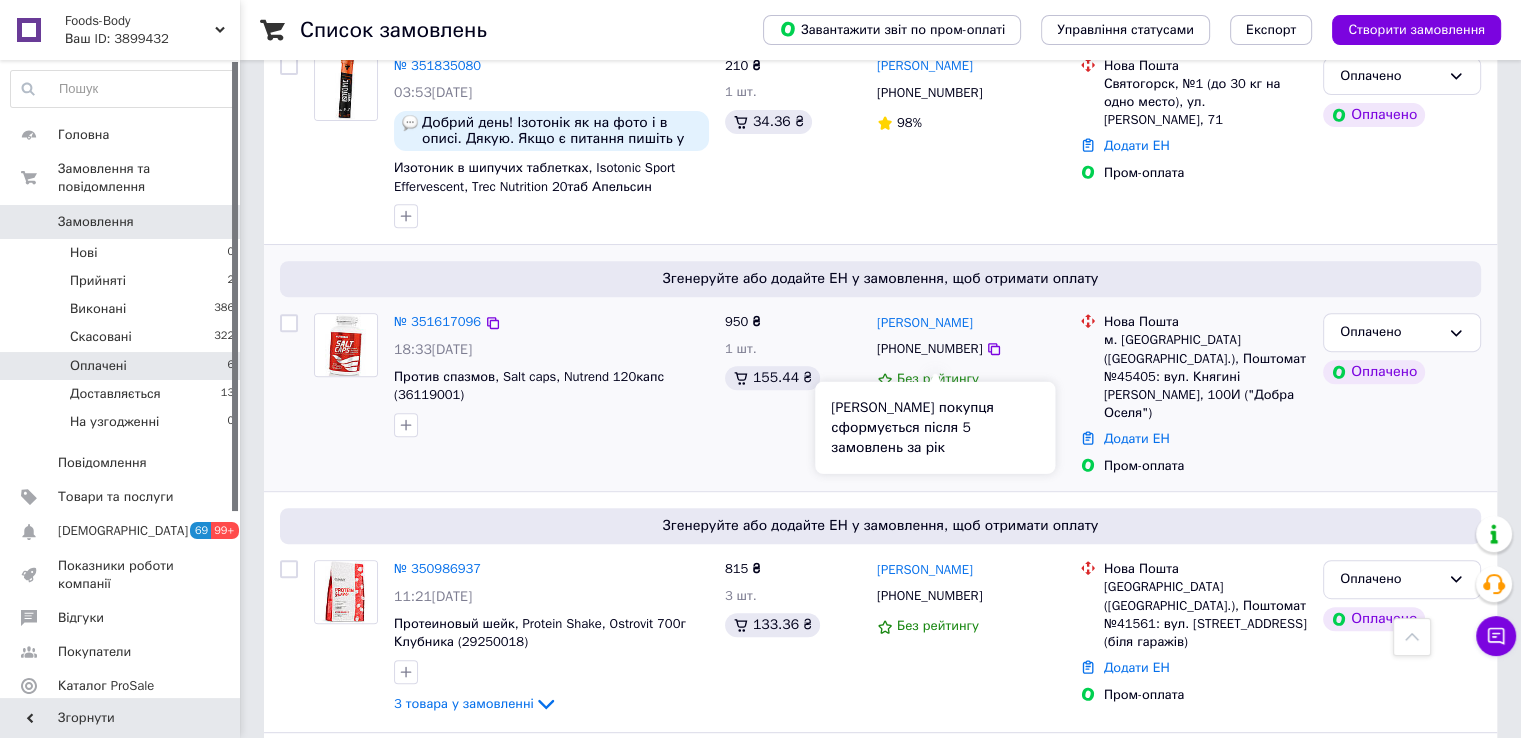 scroll, scrollTop: 668, scrollLeft: 0, axis: vertical 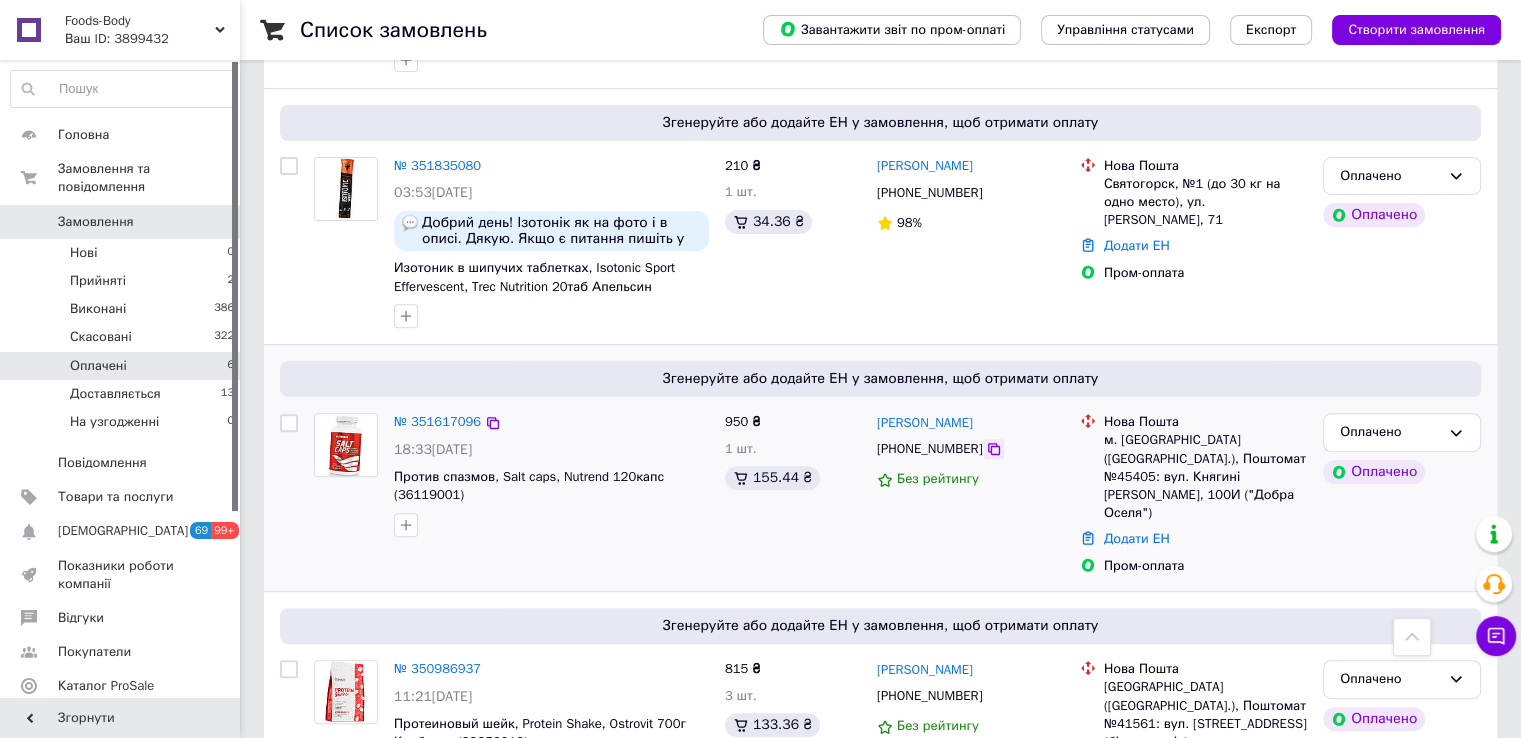 click 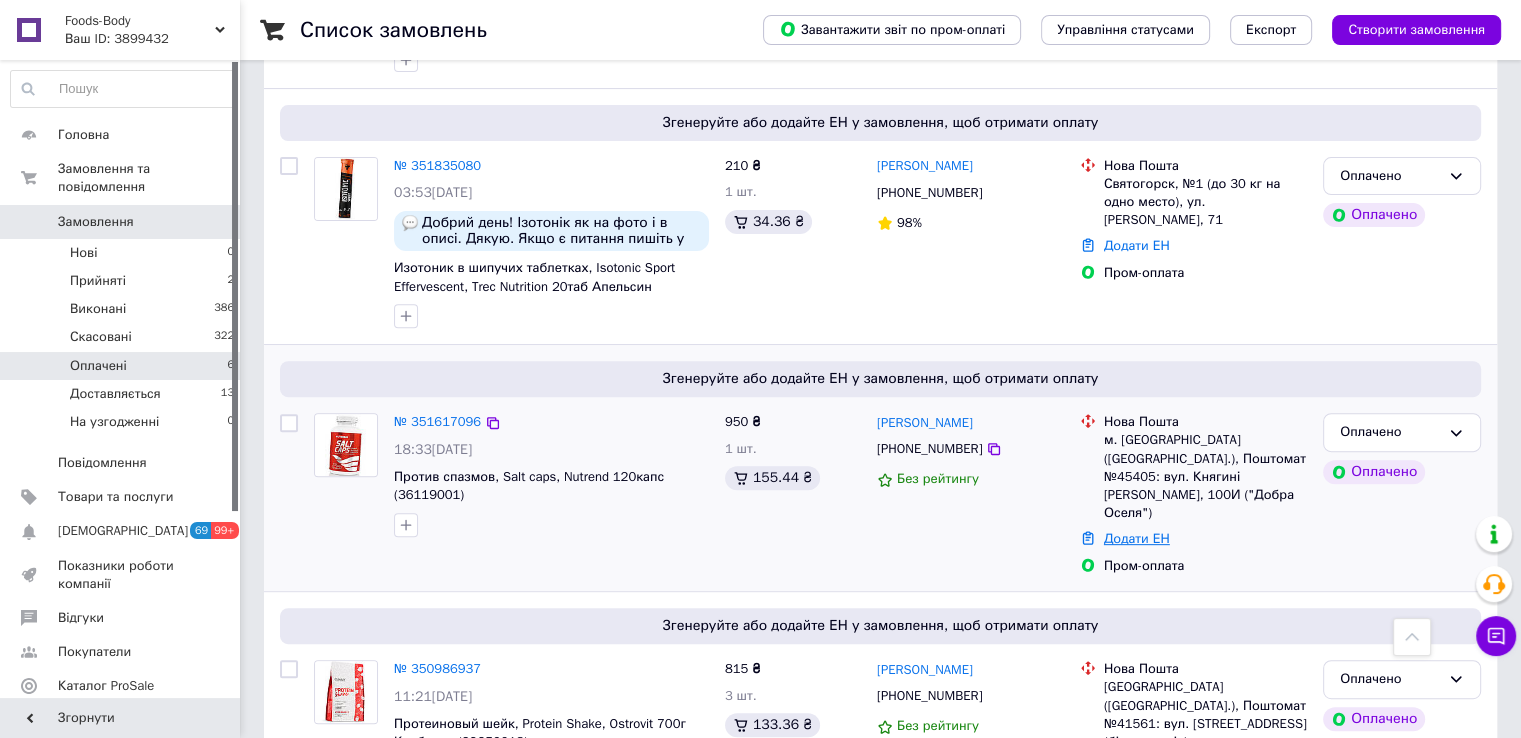 click on "Додати ЕН" at bounding box center (1137, 538) 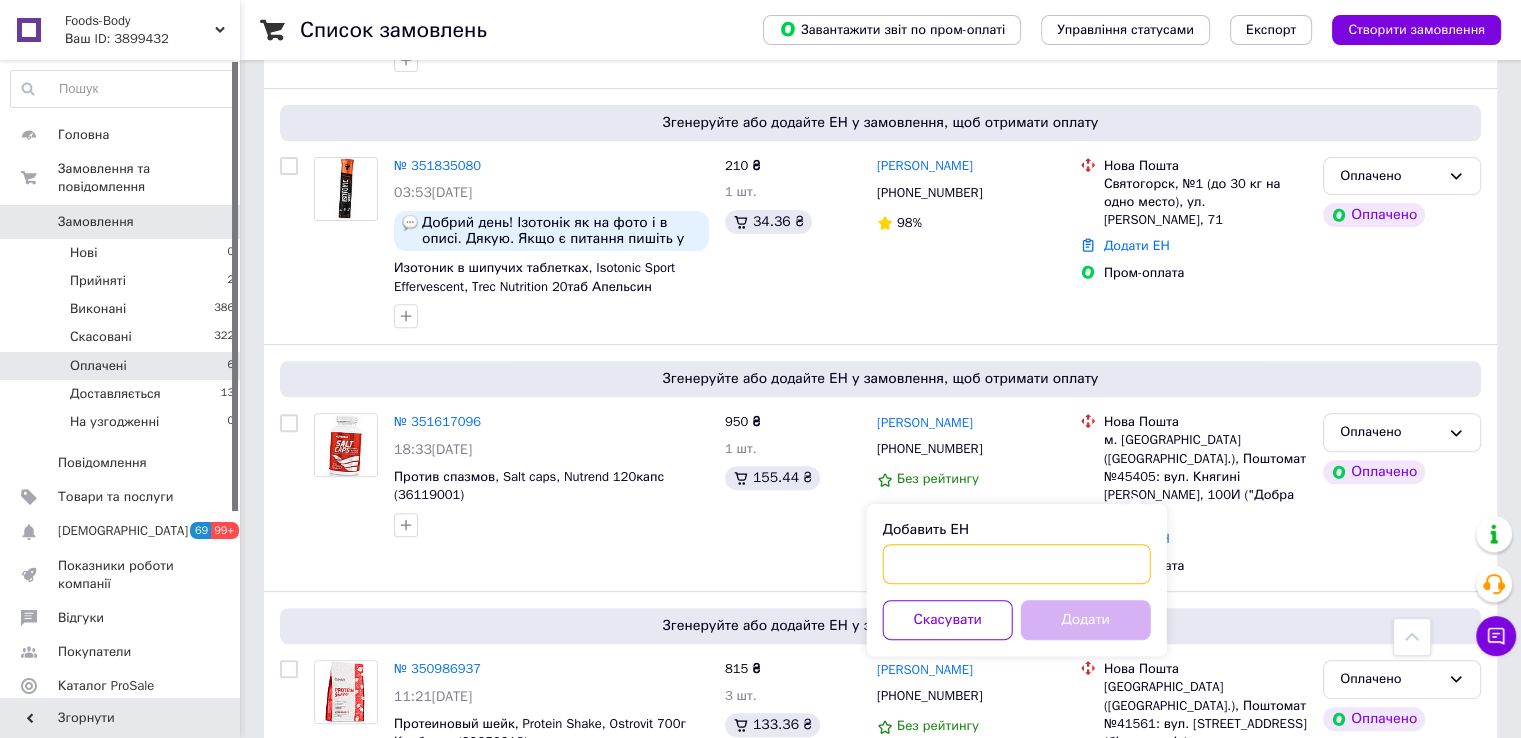 click on "Добавить ЕН" at bounding box center [1017, 564] 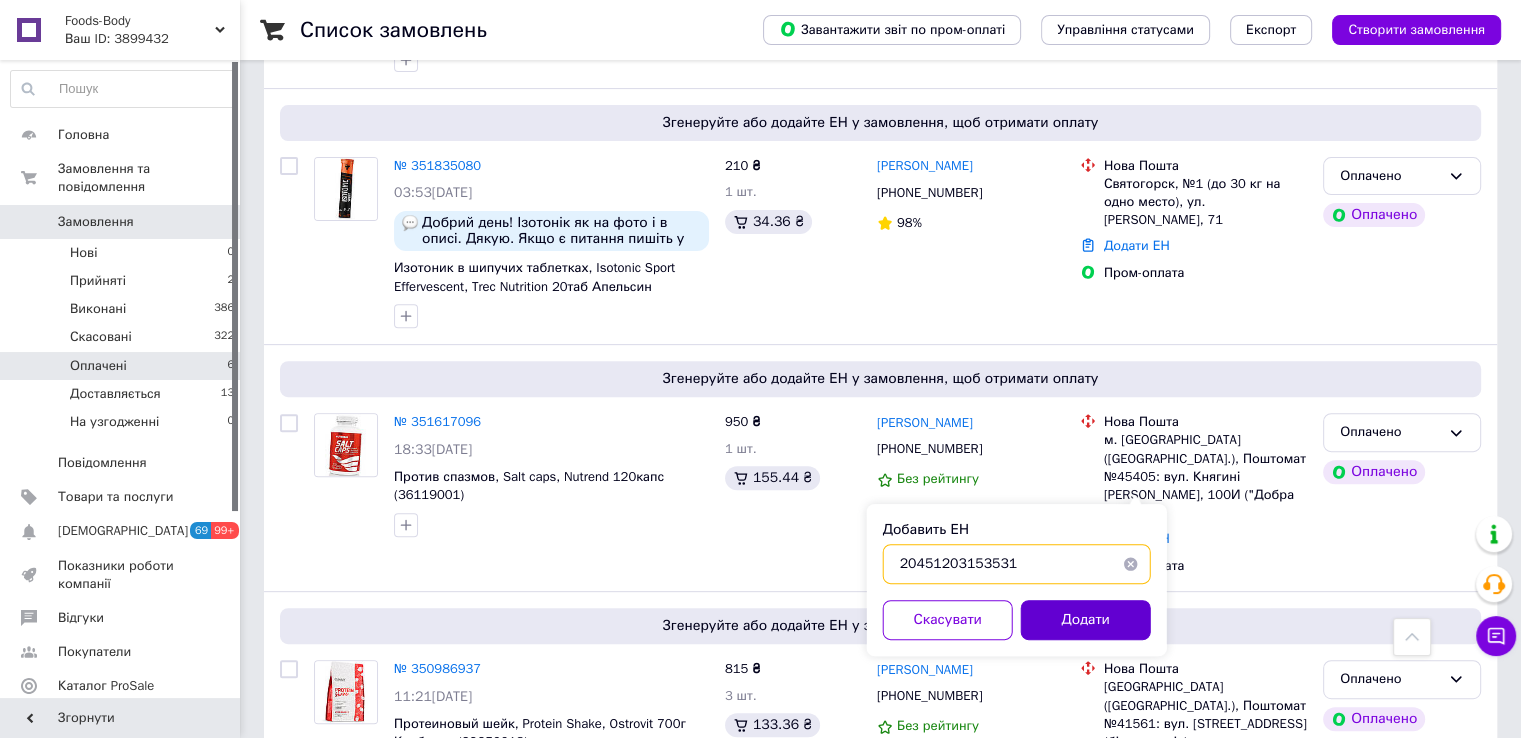 type on "20451203153531" 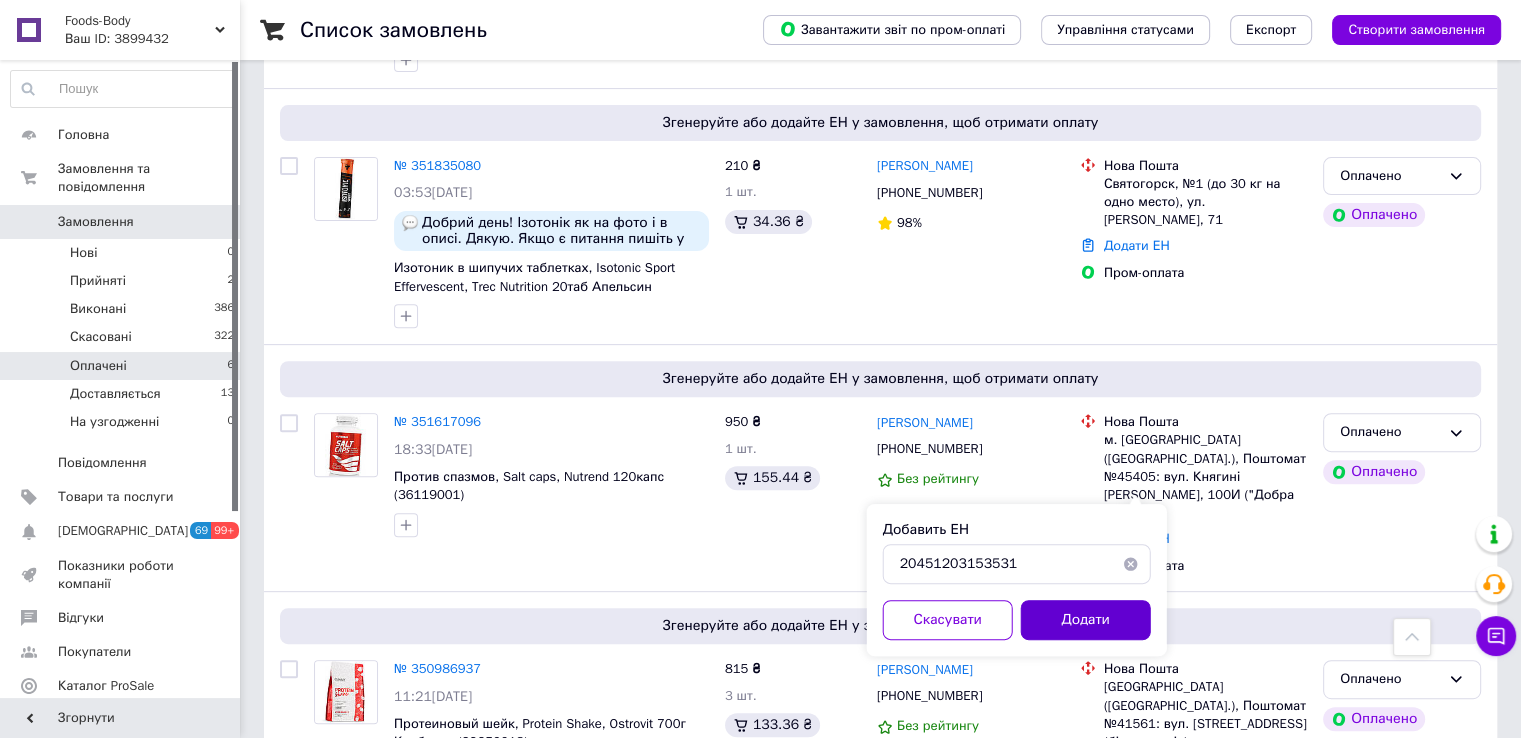 click on "Додати" at bounding box center [1086, 620] 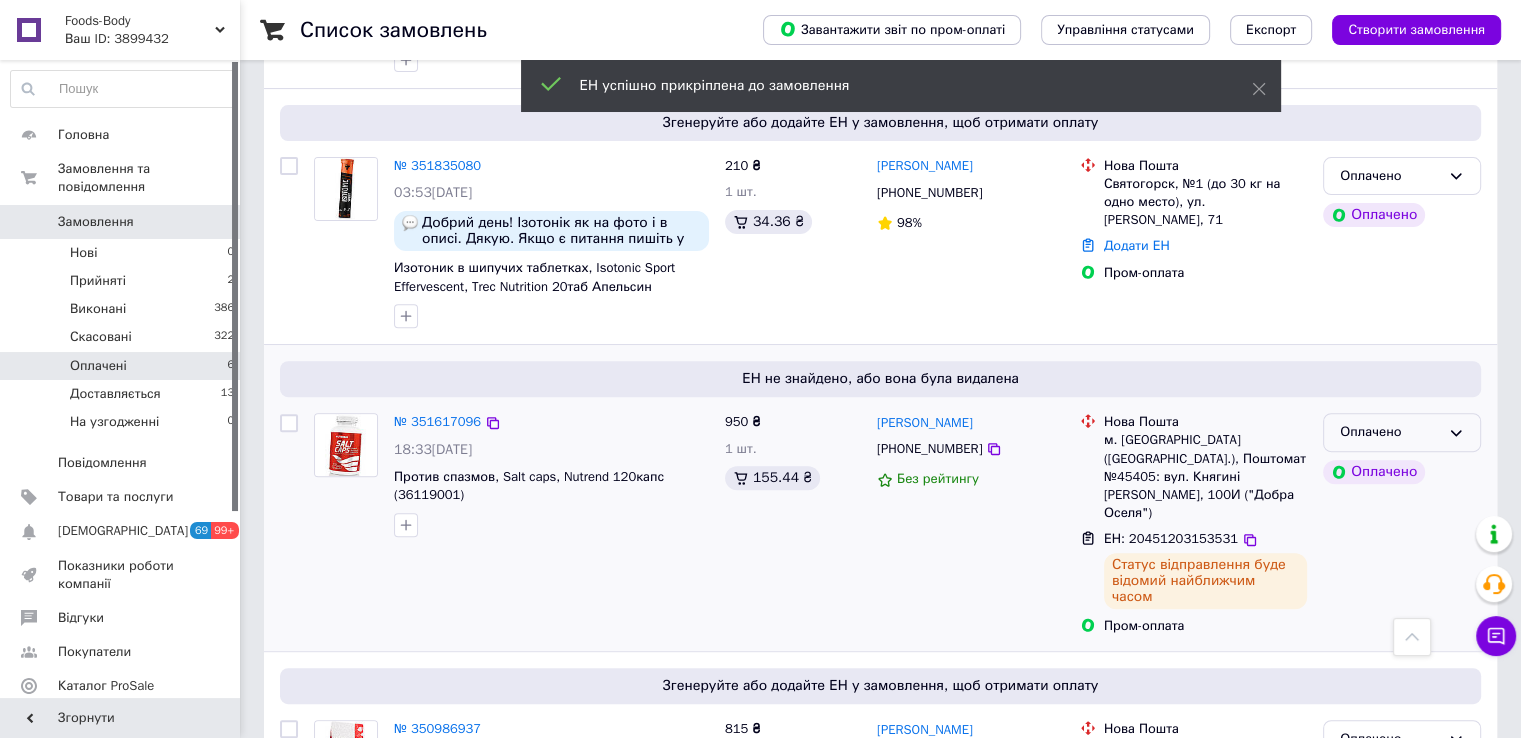 click on "Оплачено" at bounding box center (1390, 432) 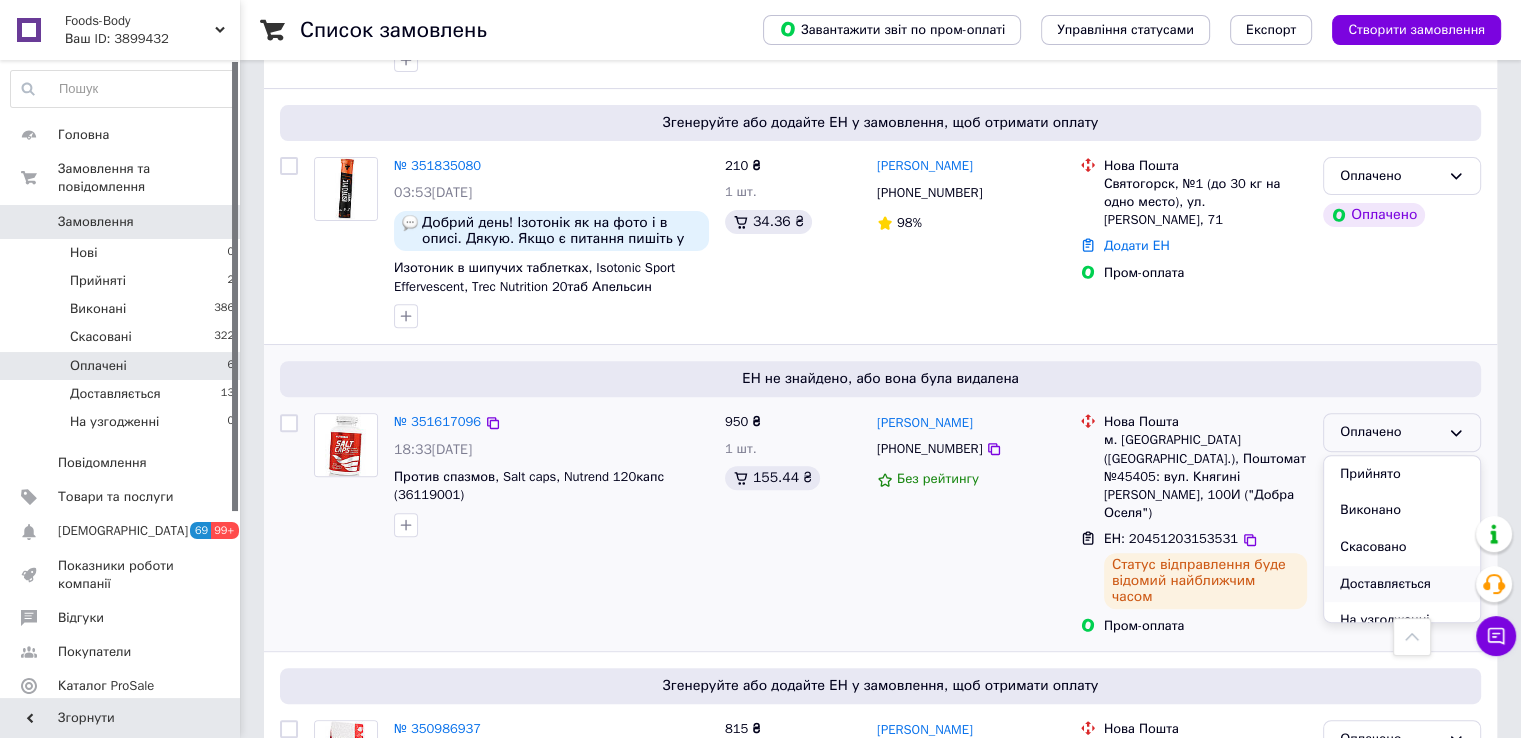 click on "Доставляється" at bounding box center (1402, 584) 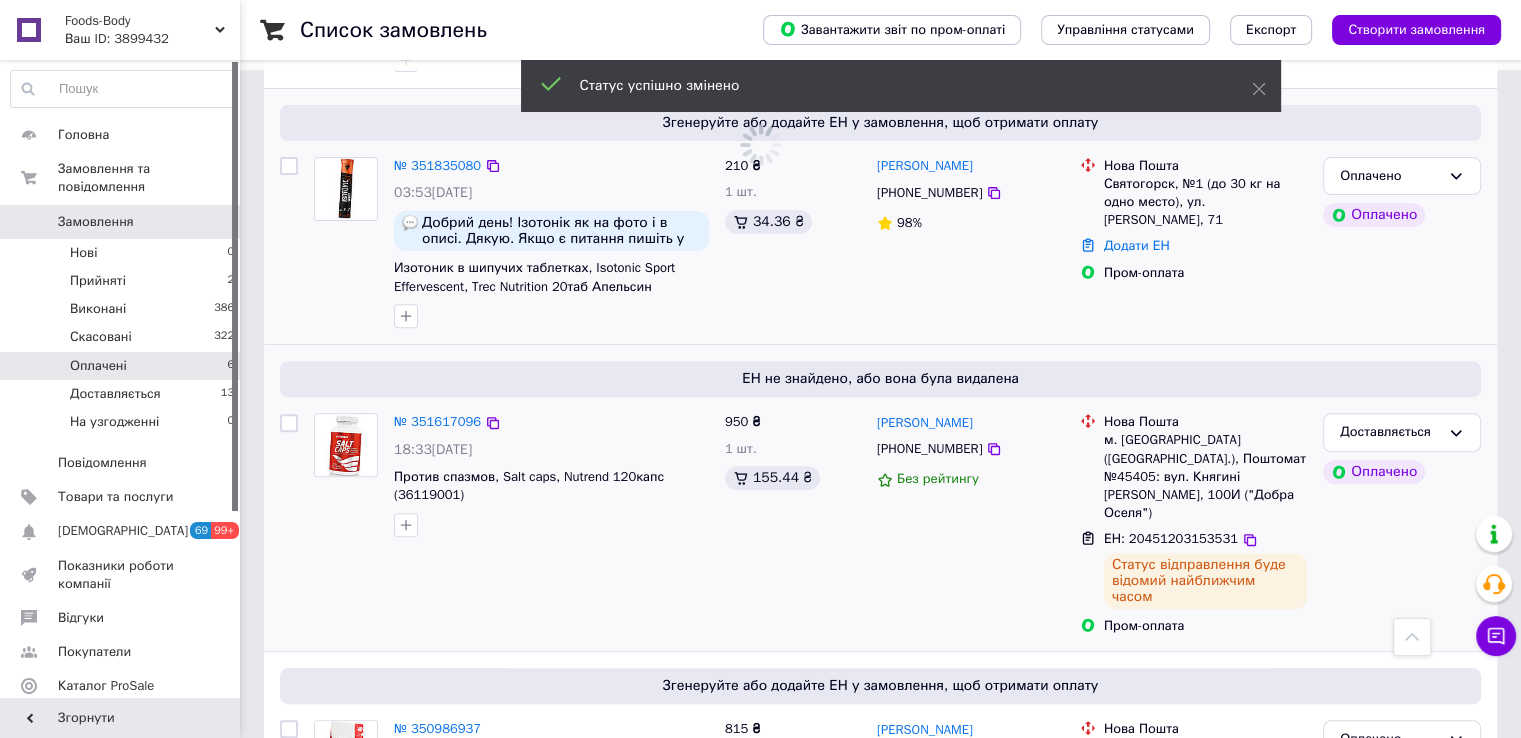 scroll, scrollTop: 568, scrollLeft: 0, axis: vertical 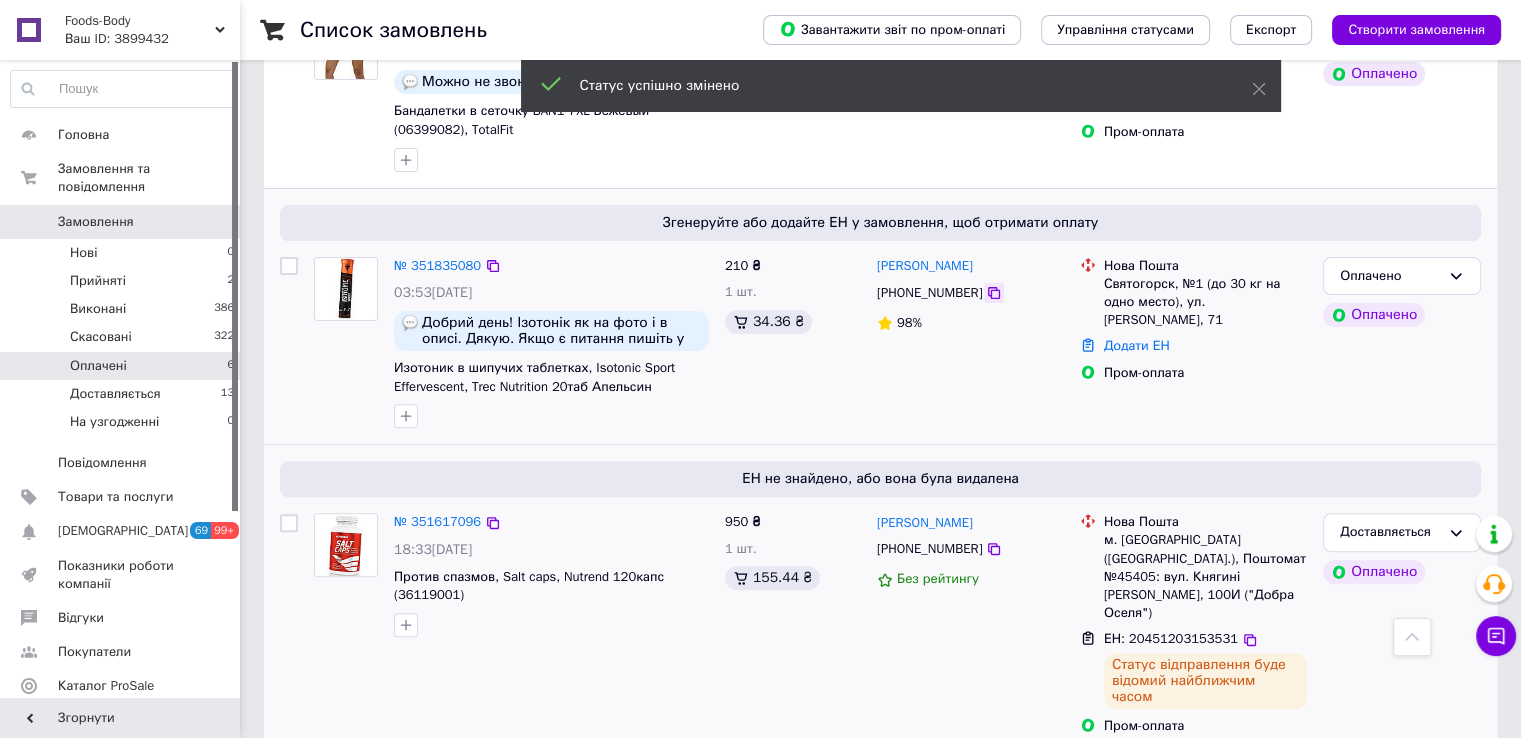 click 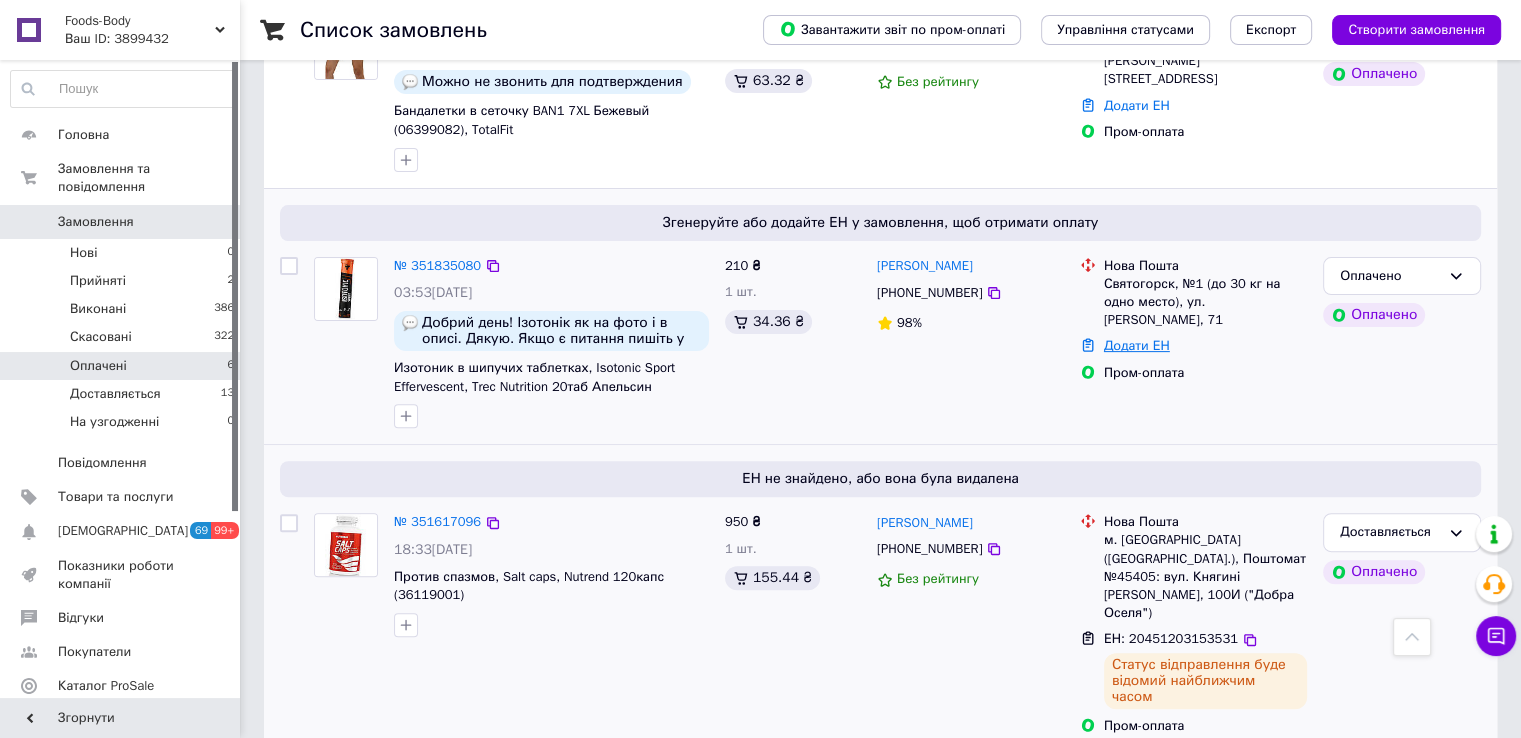click on "Додати ЕН" at bounding box center (1137, 345) 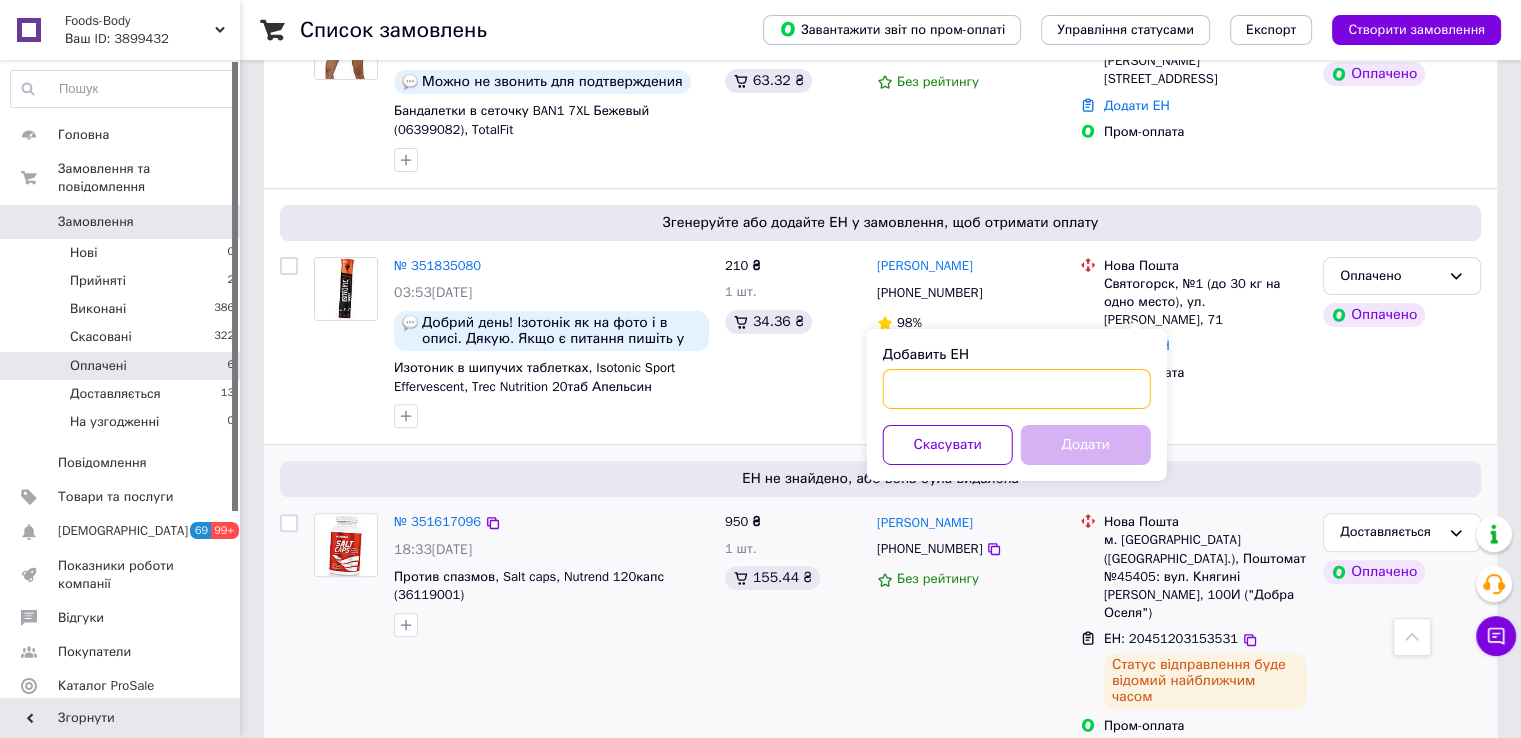 click on "Добавить ЕН" at bounding box center [1017, 389] 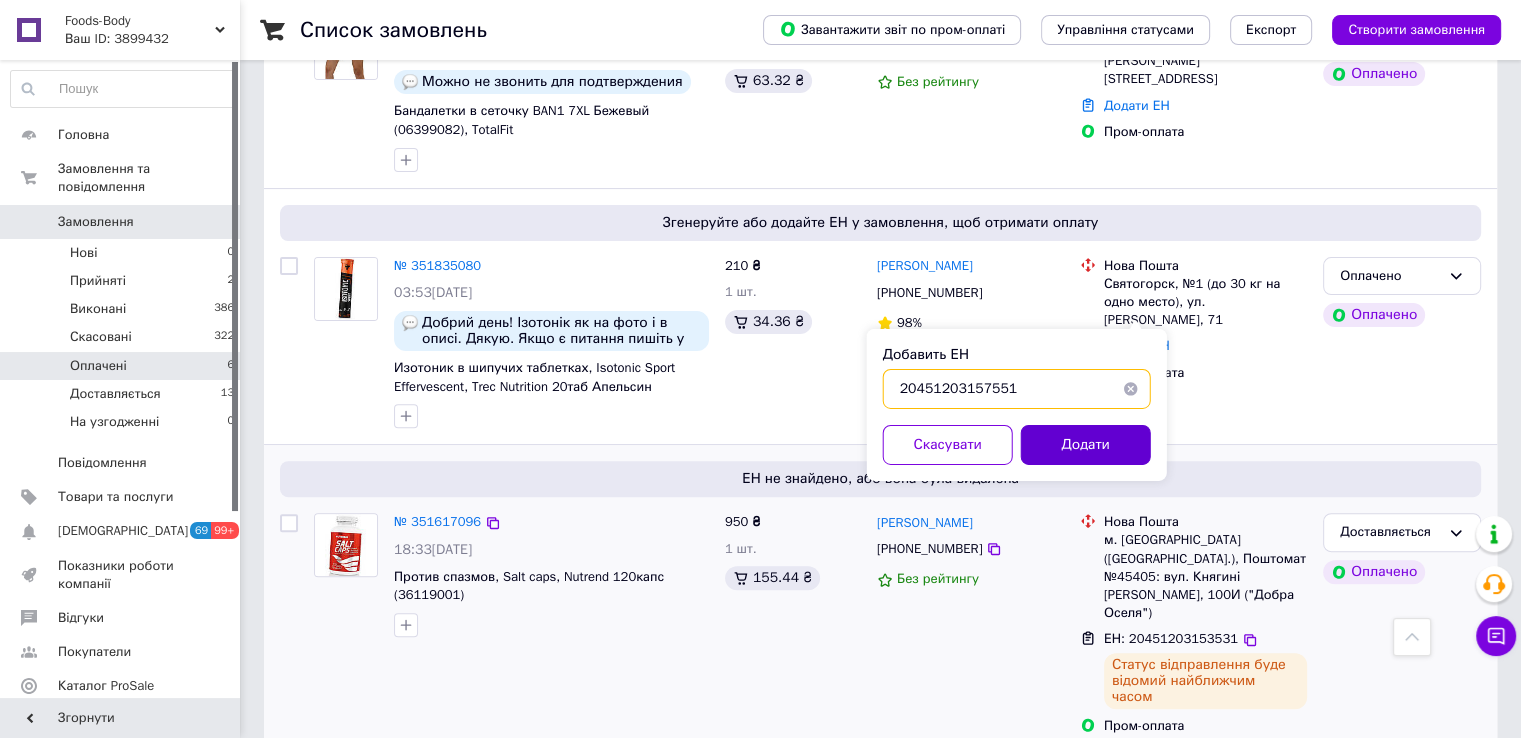 type on "20451203157551" 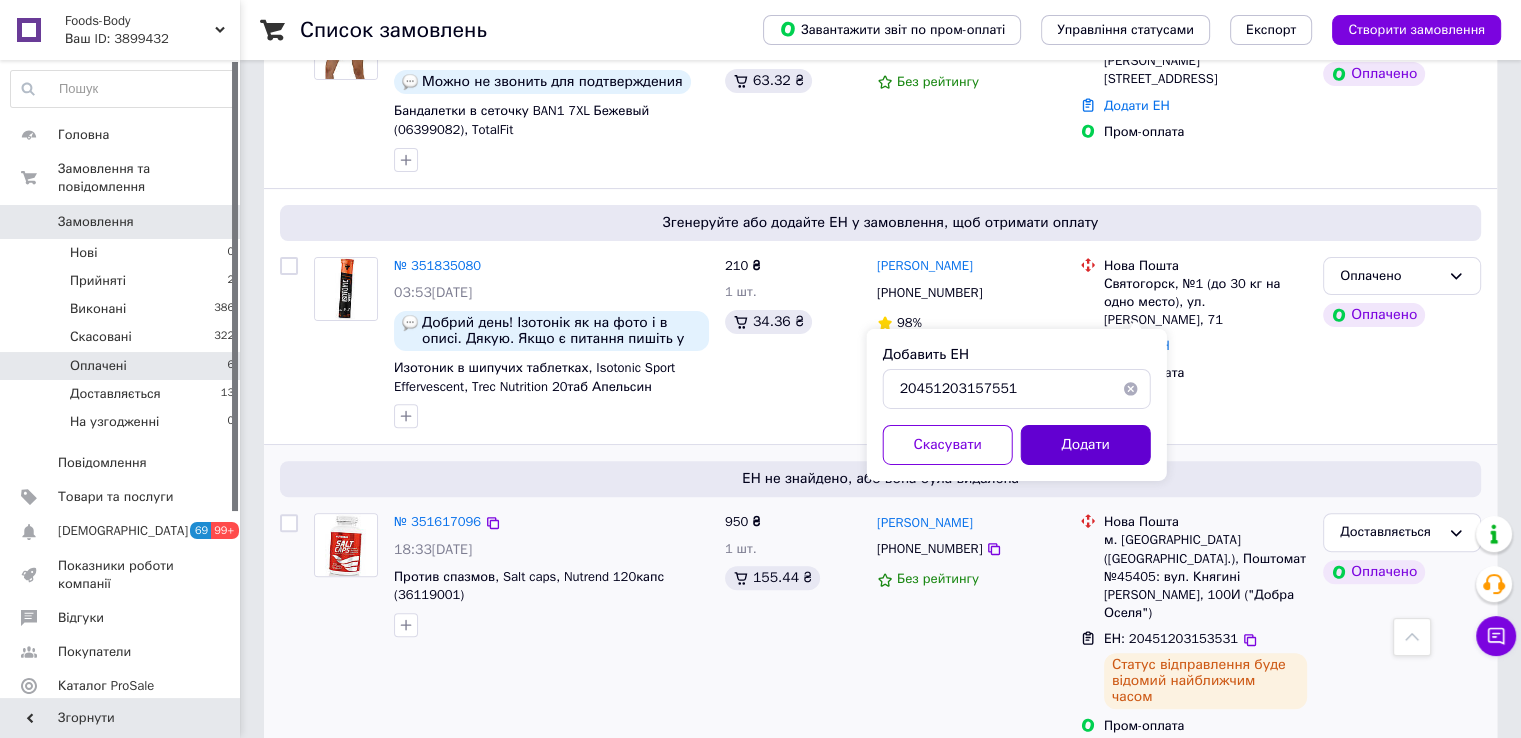 click on "Додати" at bounding box center (1086, 445) 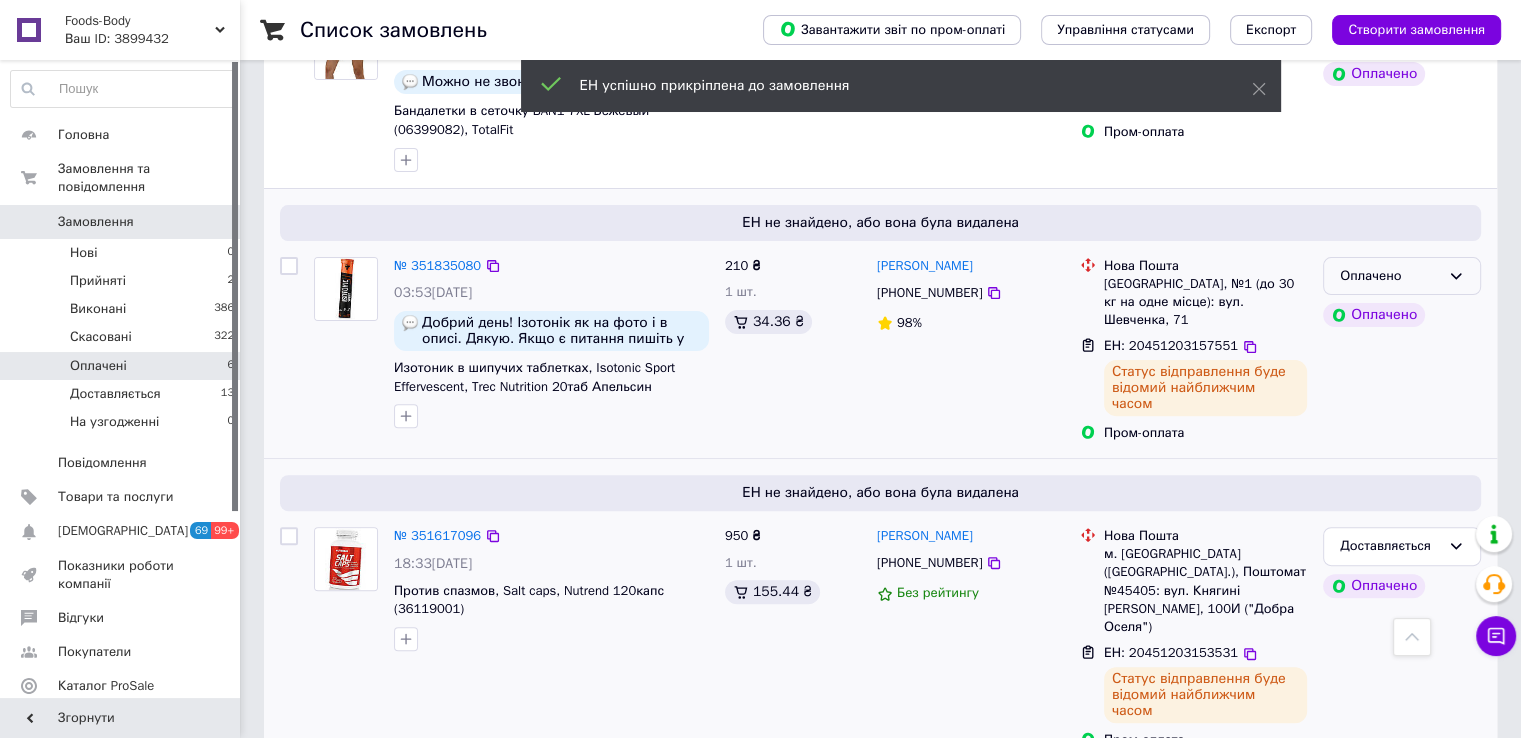 click on "Оплачено" at bounding box center [1390, 276] 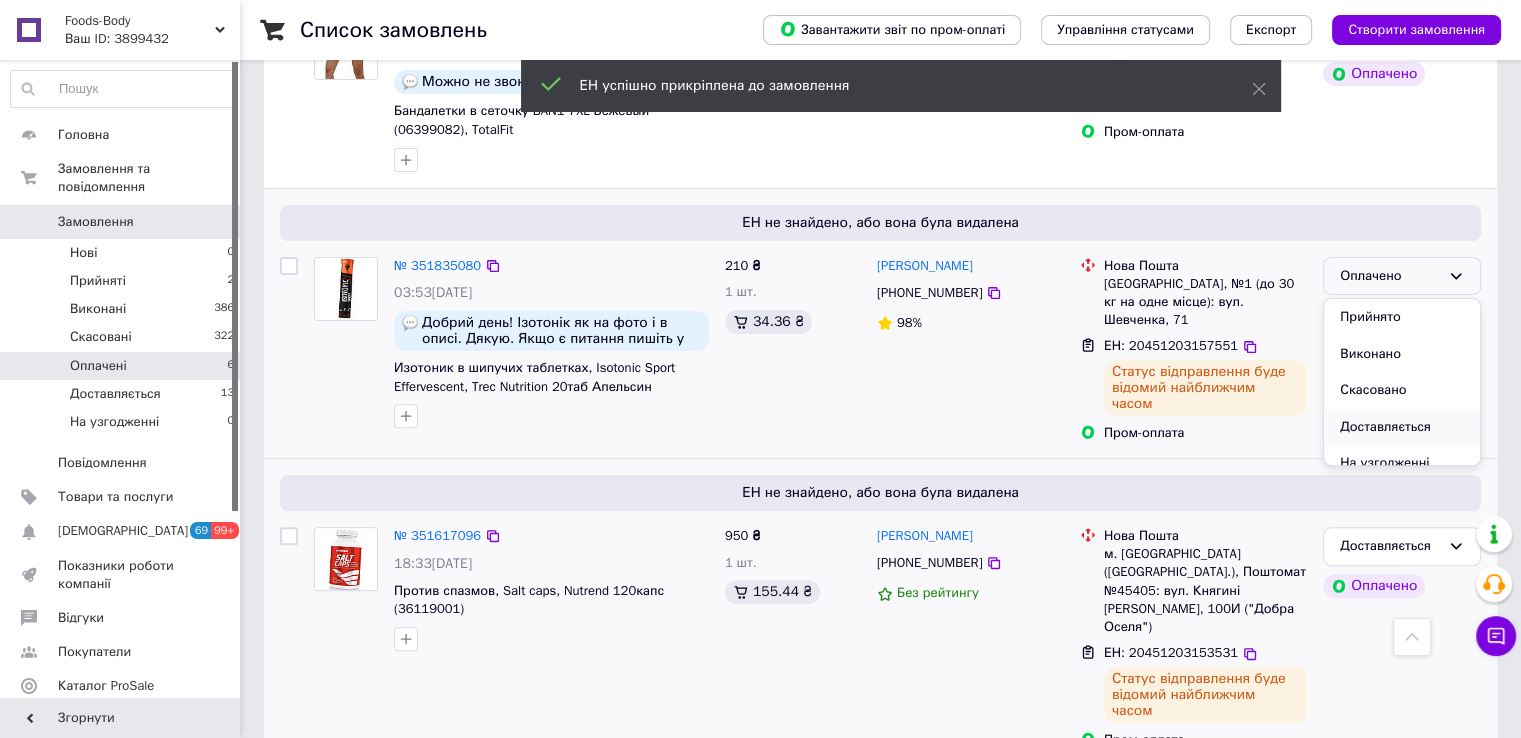 click on "Доставляється" at bounding box center [1402, 427] 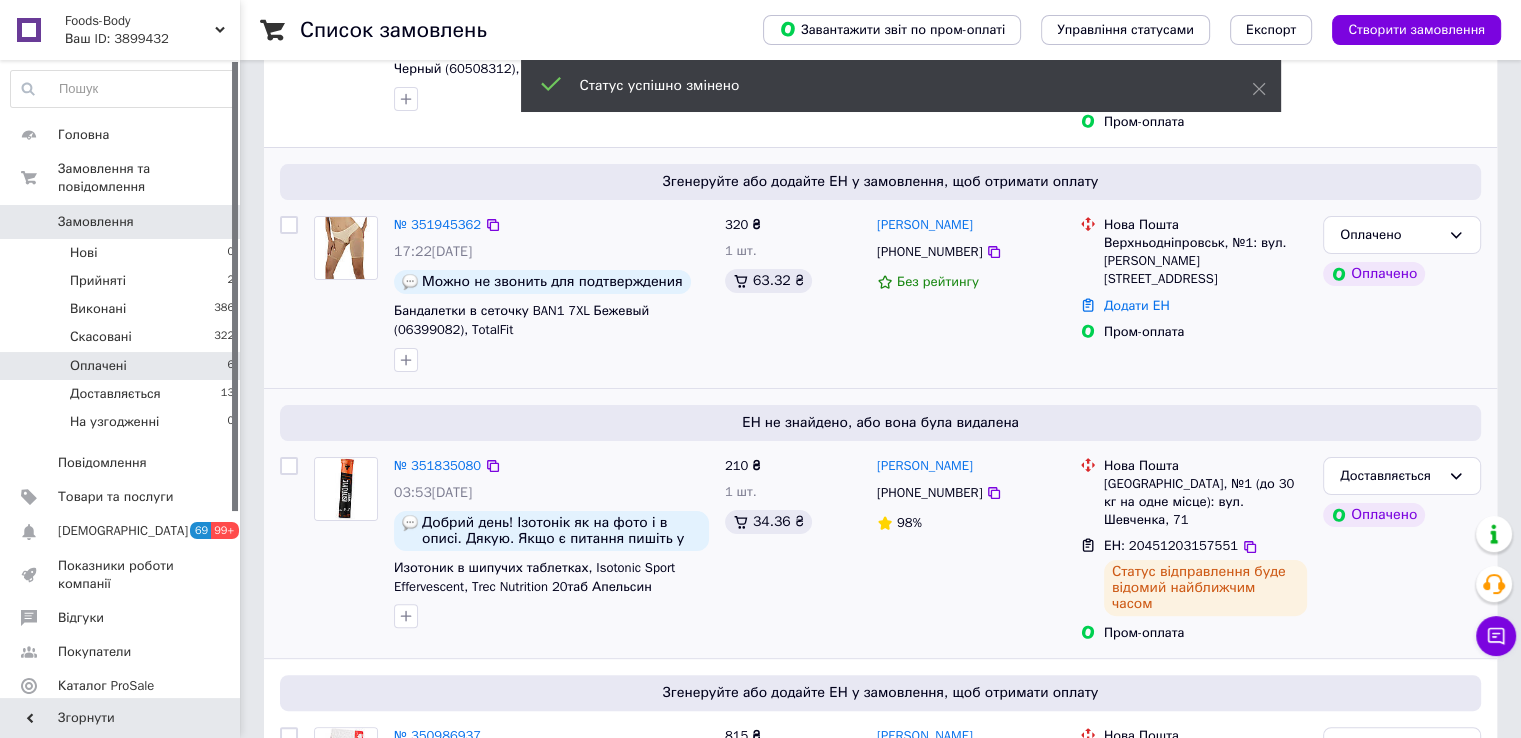 scroll, scrollTop: 268, scrollLeft: 0, axis: vertical 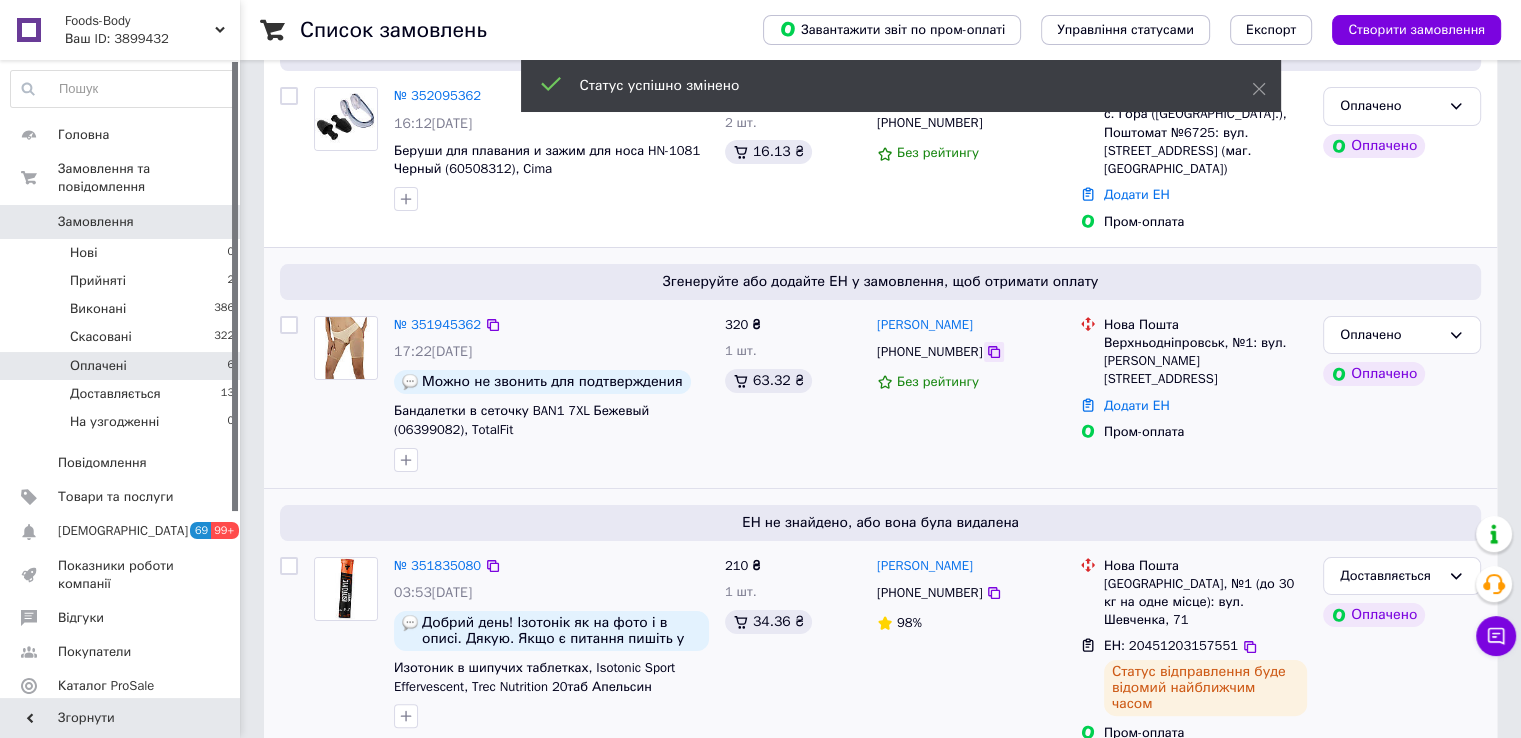 click 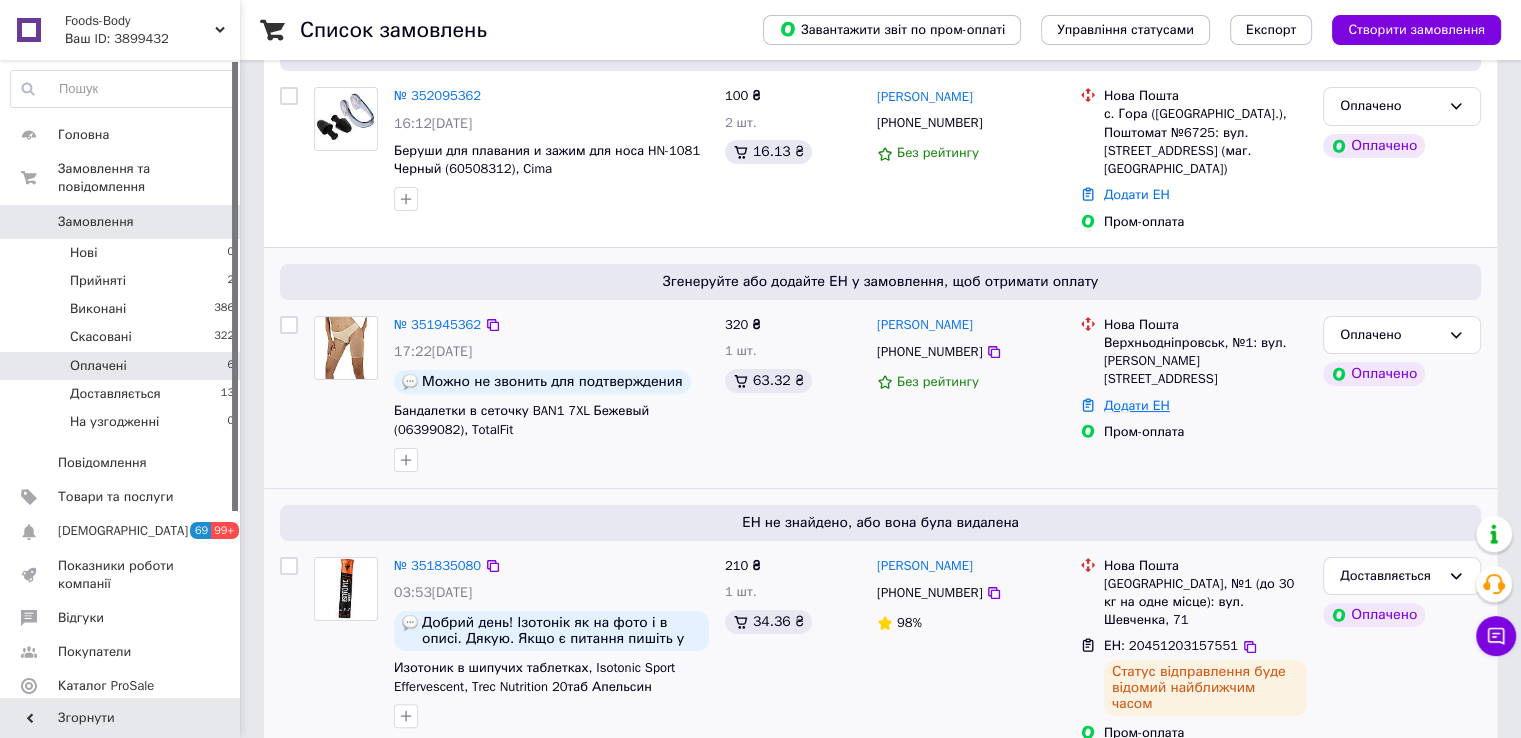 click on "Додати ЕН" at bounding box center [1137, 405] 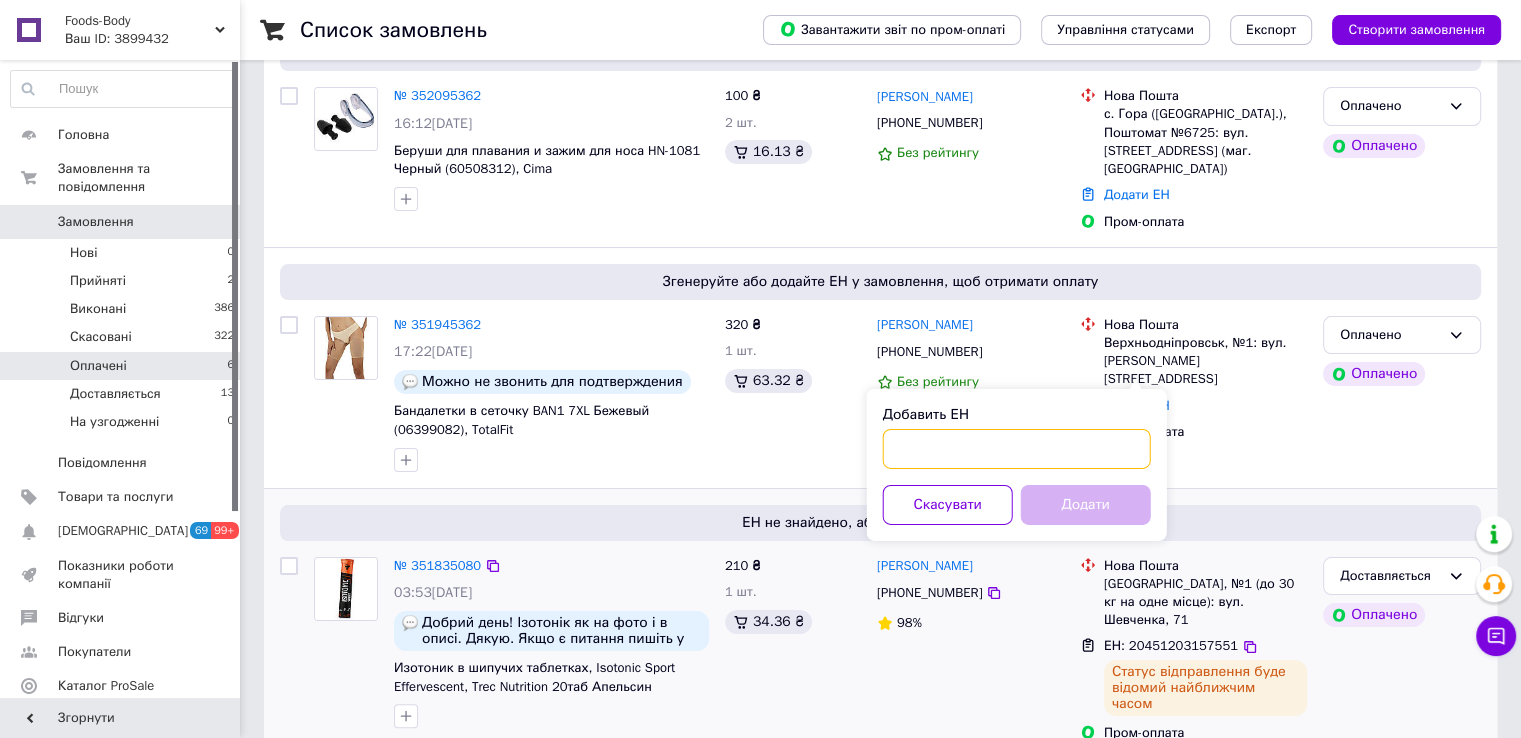 click on "Добавить ЕН" at bounding box center [1017, 449] 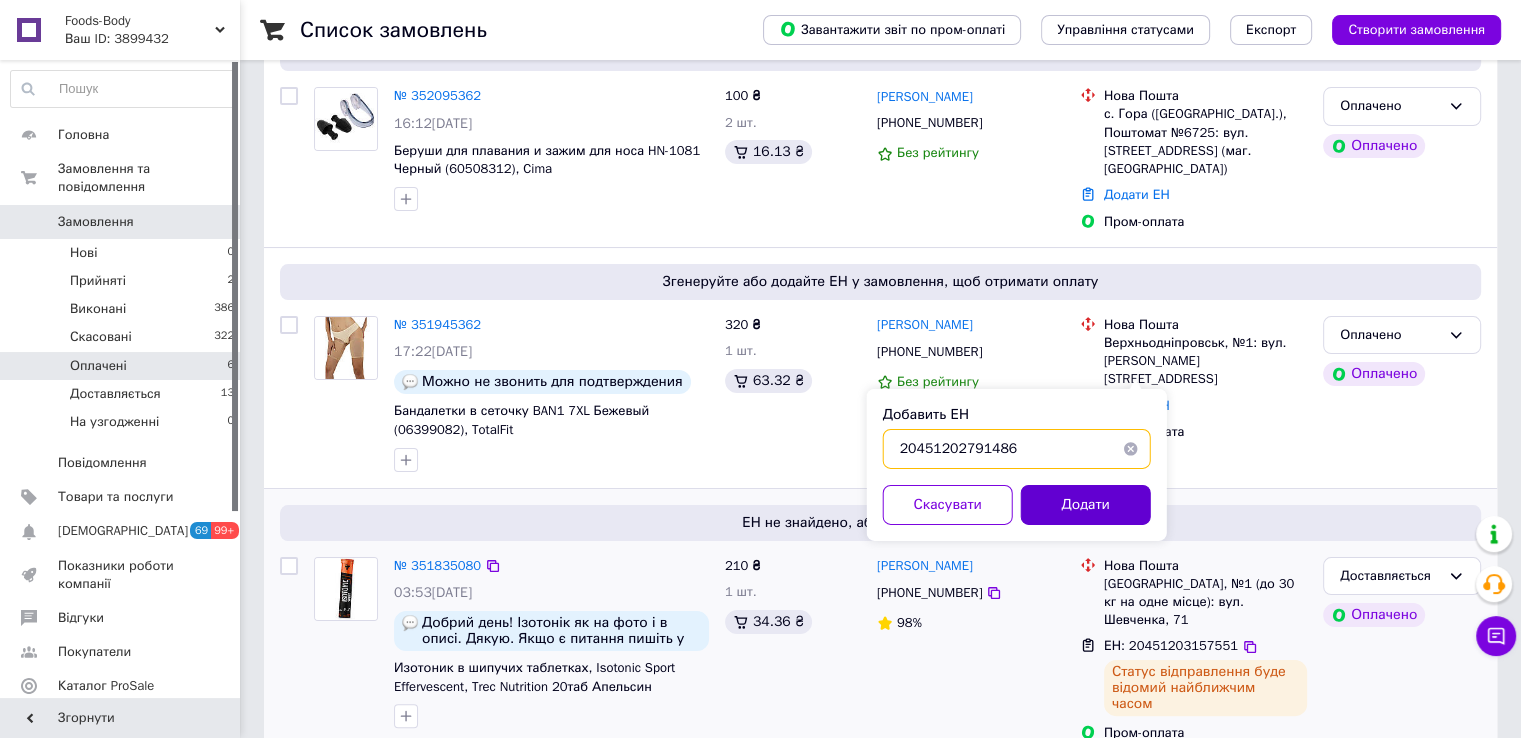 type on "20451202791486" 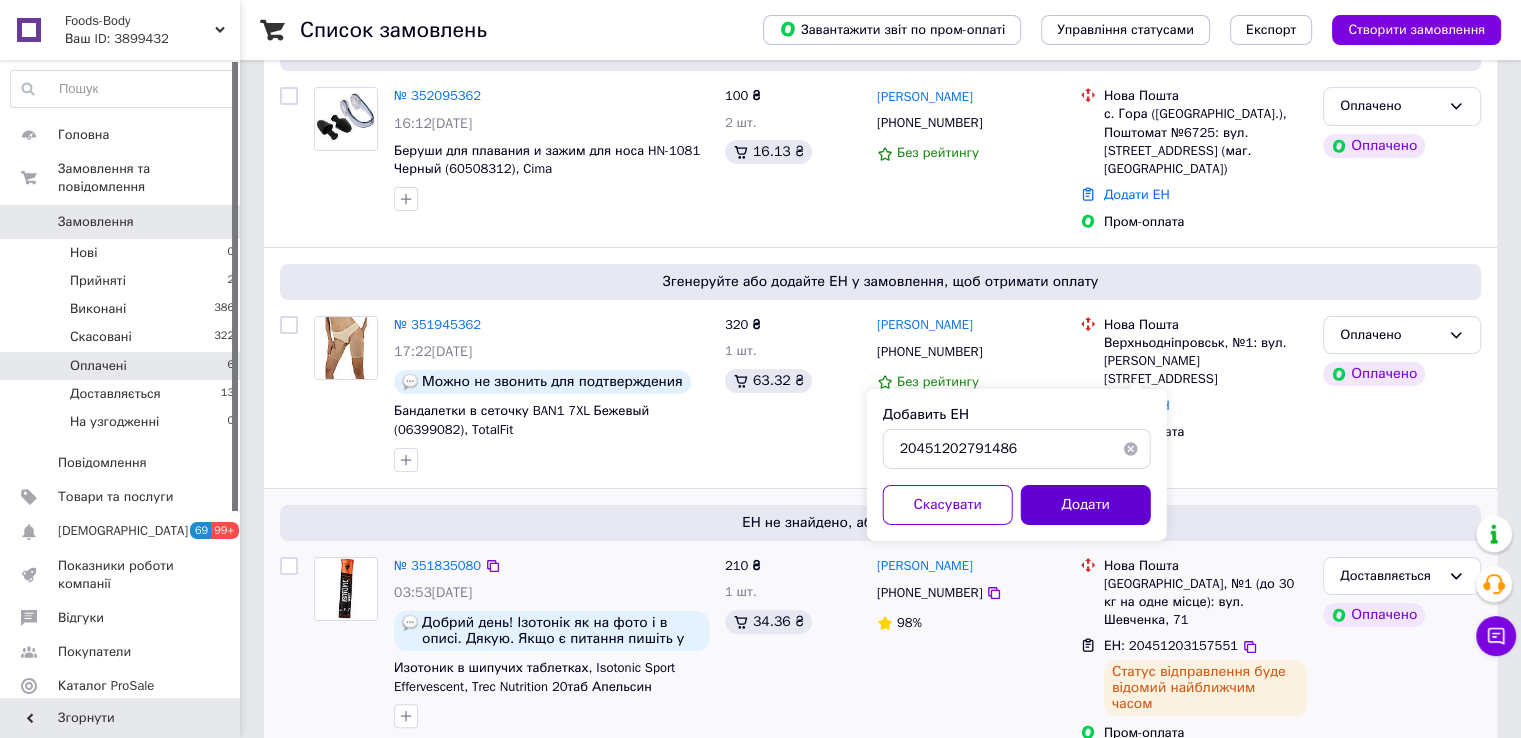 click on "Додати" at bounding box center (1086, 505) 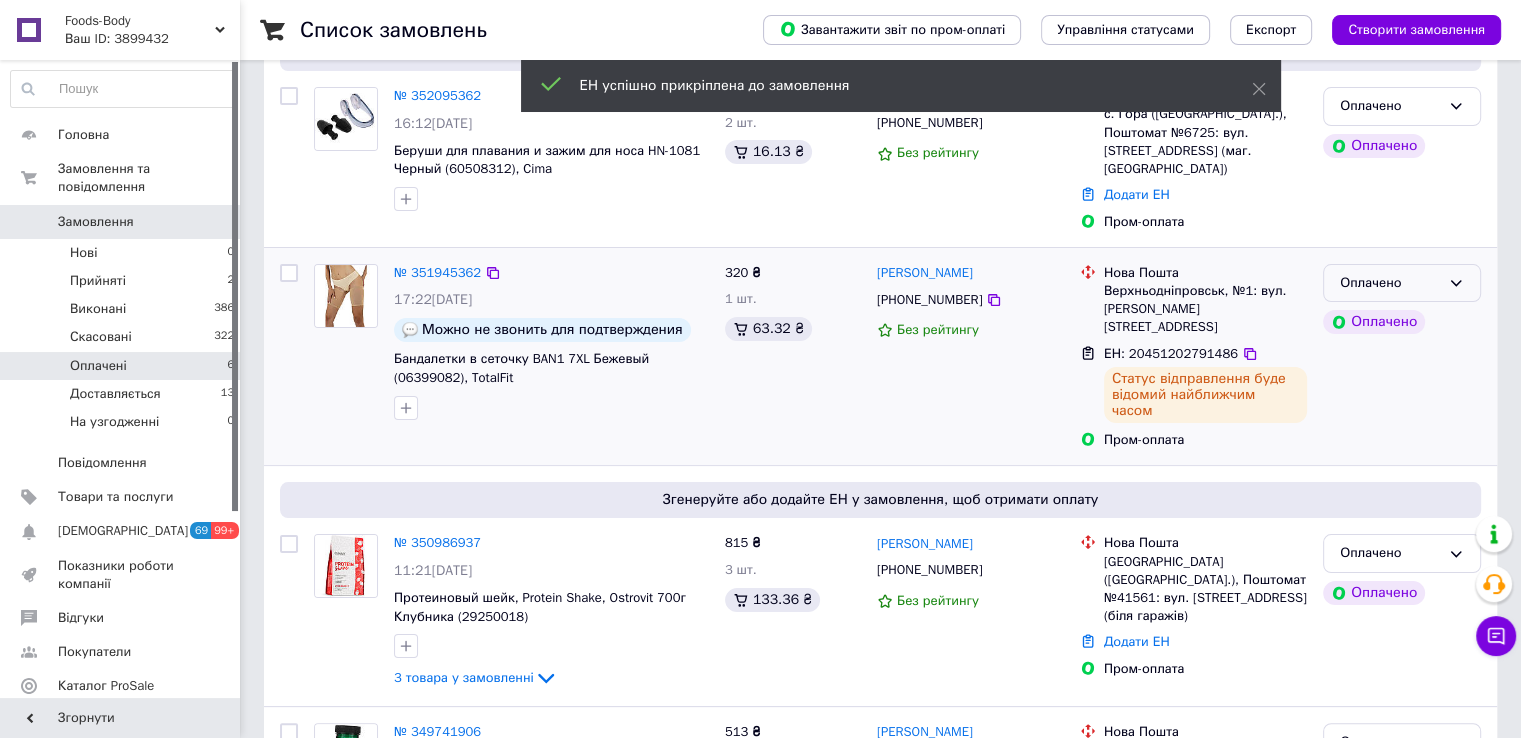 click on "Оплачено" at bounding box center [1390, 283] 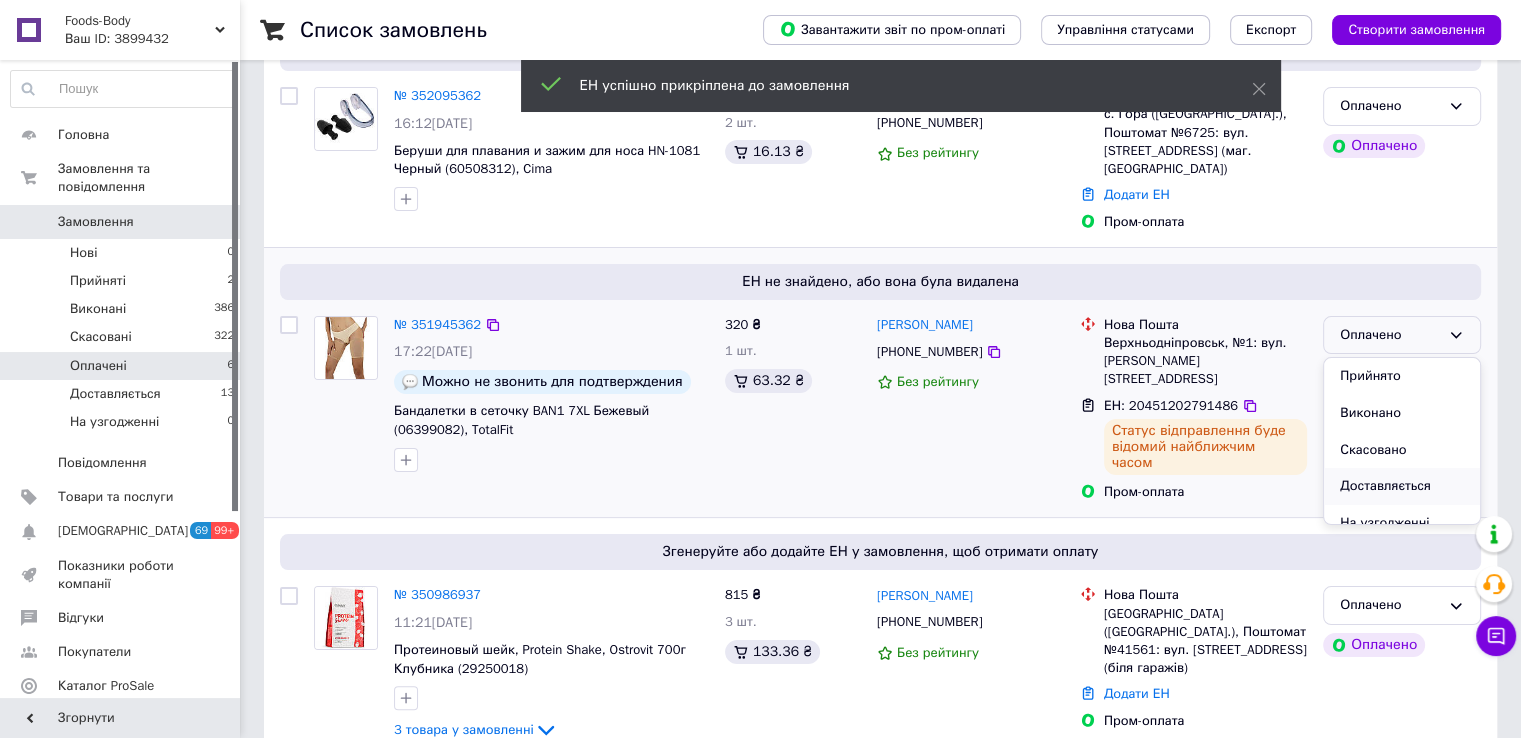 click on "Доставляється" at bounding box center [1402, 486] 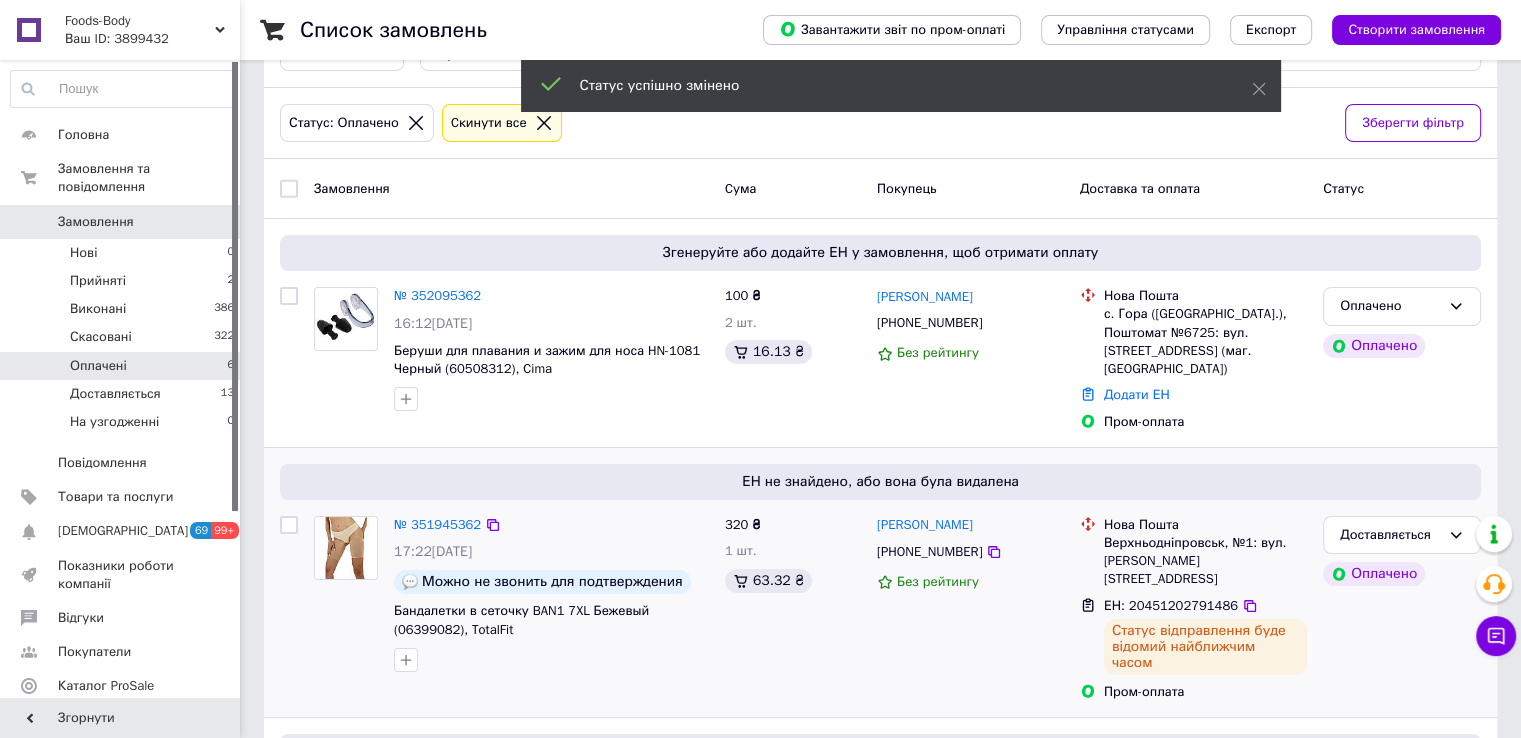 scroll, scrollTop: 0, scrollLeft: 0, axis: both 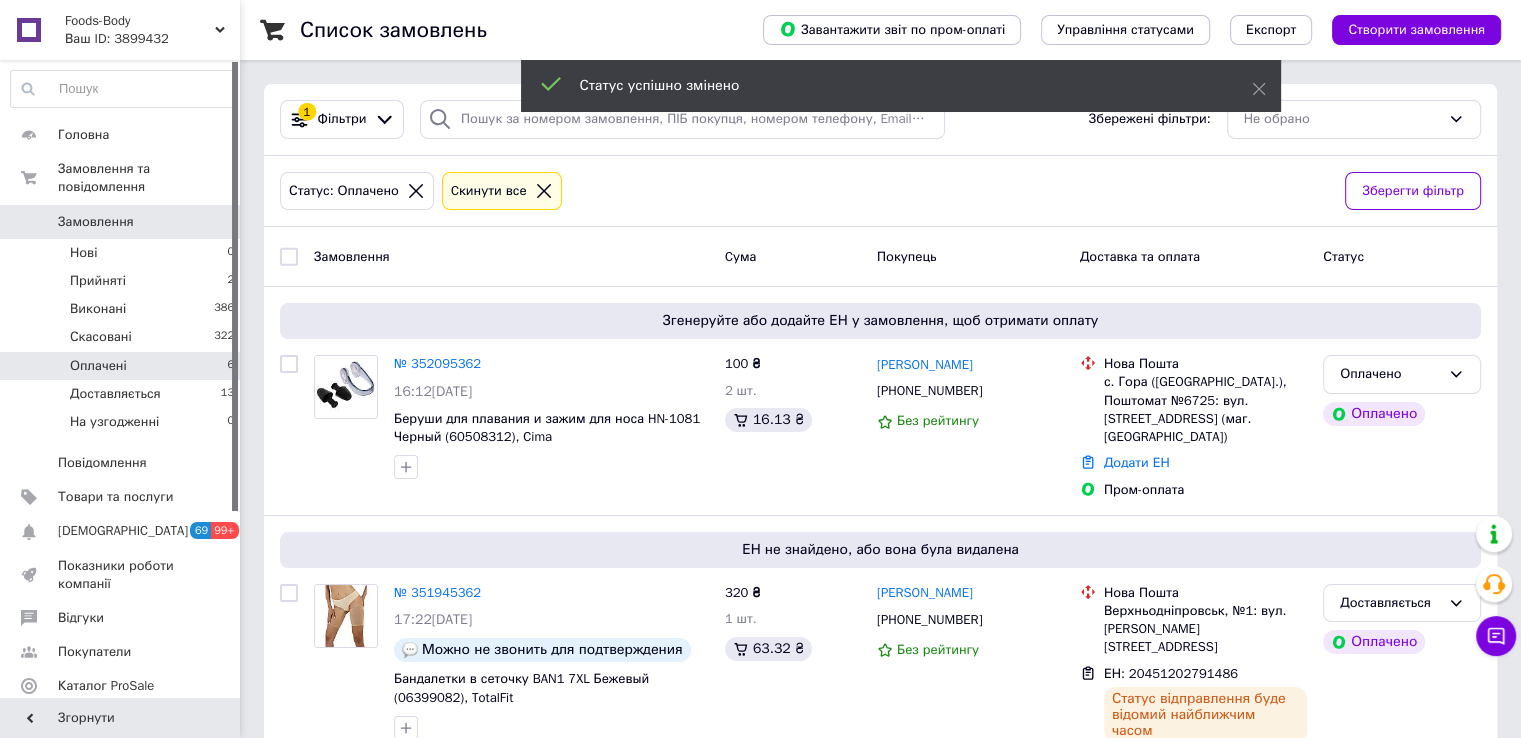 click on "Замовлення" at bounding box center (96, 222) 